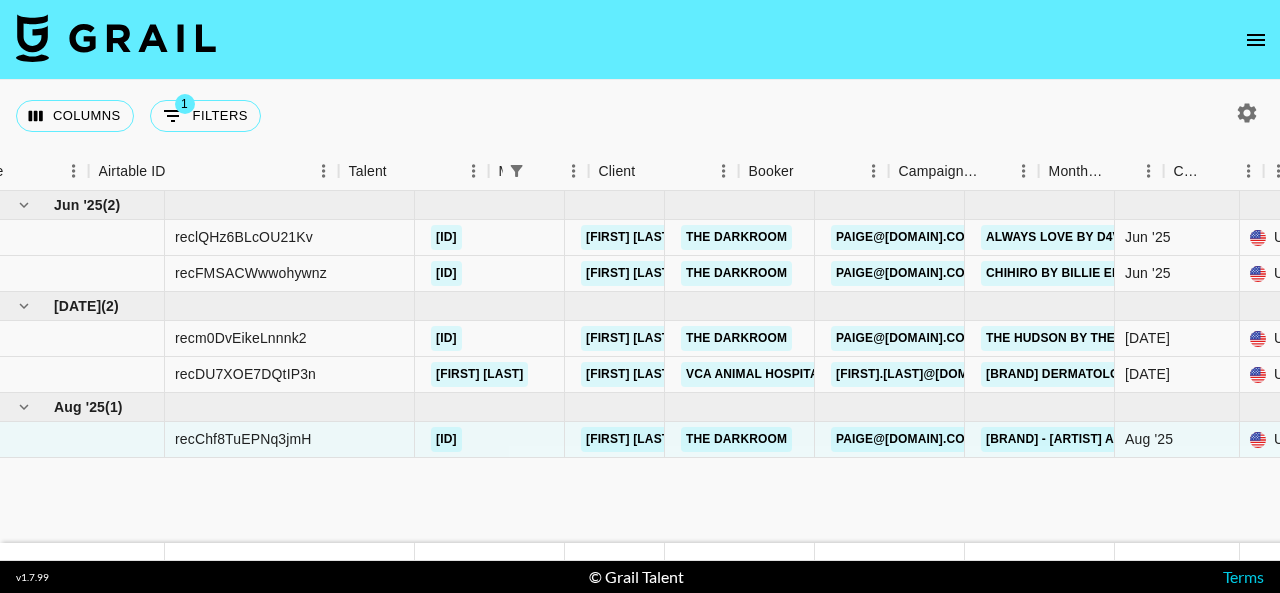 scroll, scrollTop: 0, scrollLeft: 0, axis: both 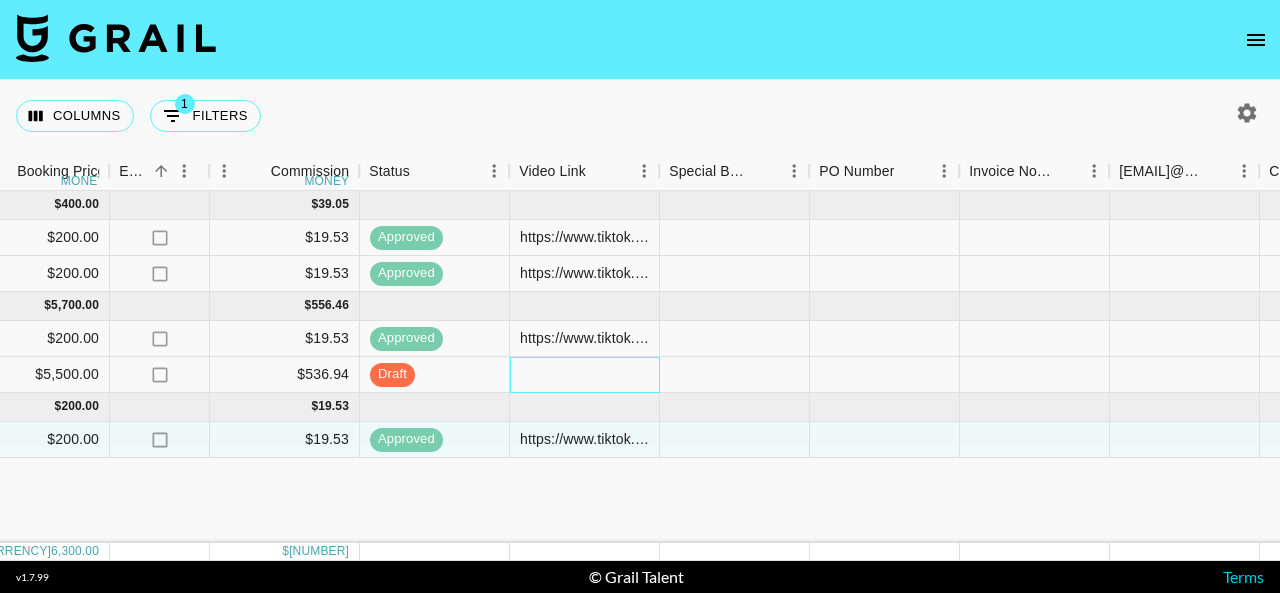 click at bounding box center [585, 375] 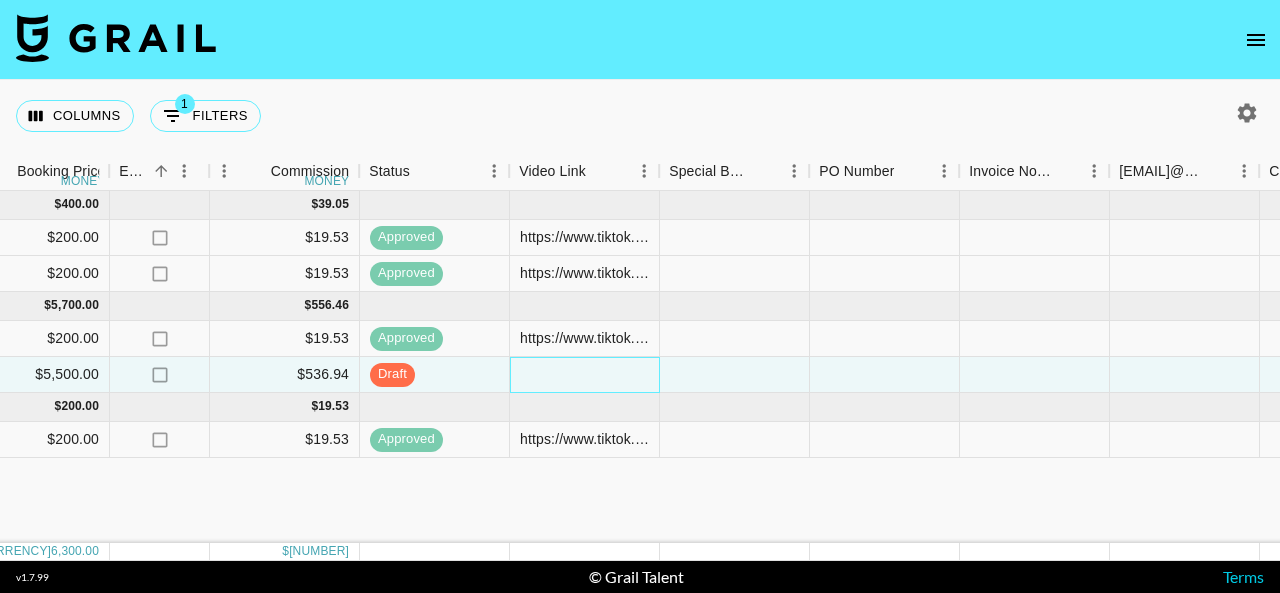 click at bounding box center (585, 375) 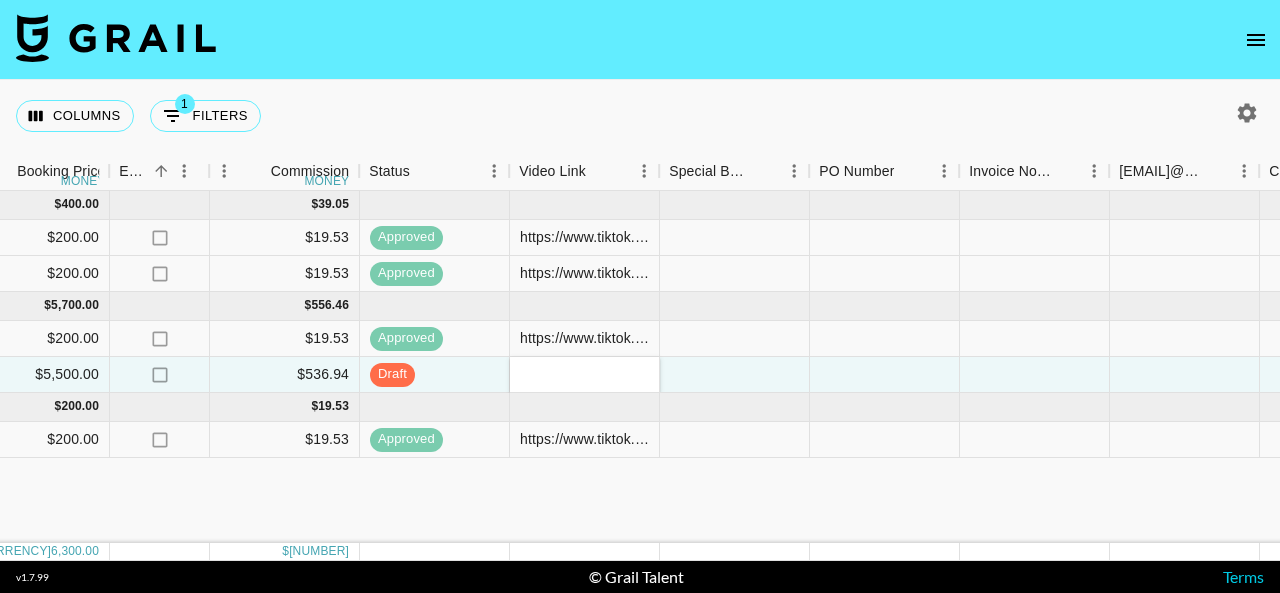 type on "https://www.tiktok.com/@melissa_fakler?is_from_webapp=1&sender_device=pc" 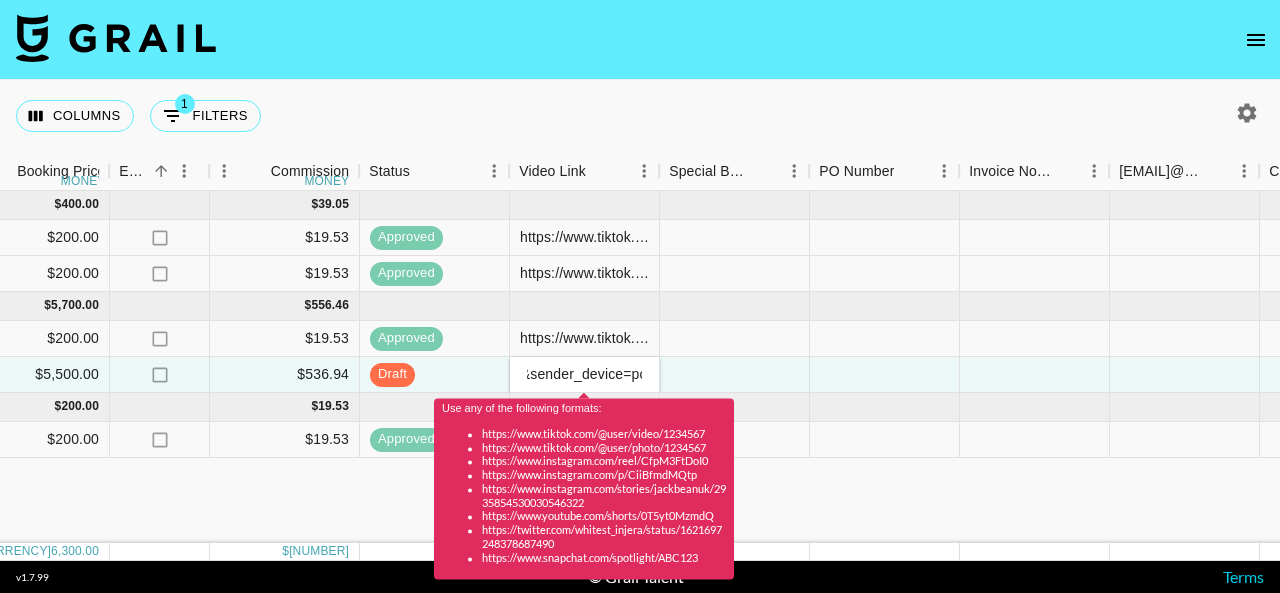 scroll, scrollTop: 0, scrollLeft: 394, axis: horizontal 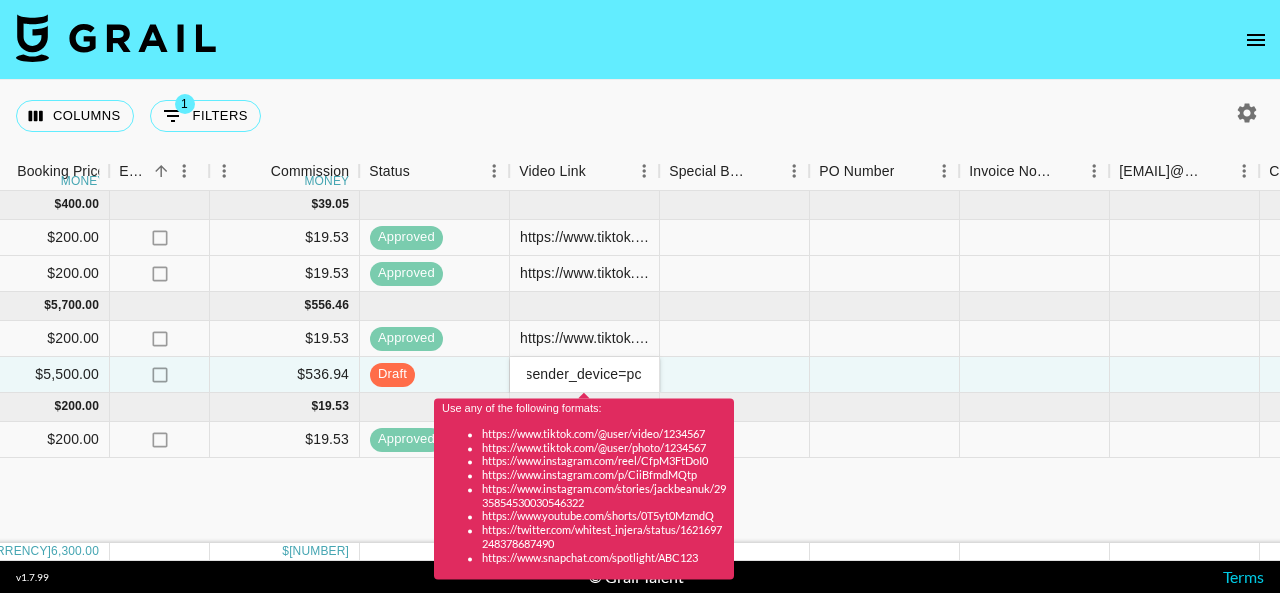 click on "https://www.tiktok.com/@melissa_fakler?is_from_webapp=1&sender_device=pc" at bounding box center [584, 374] 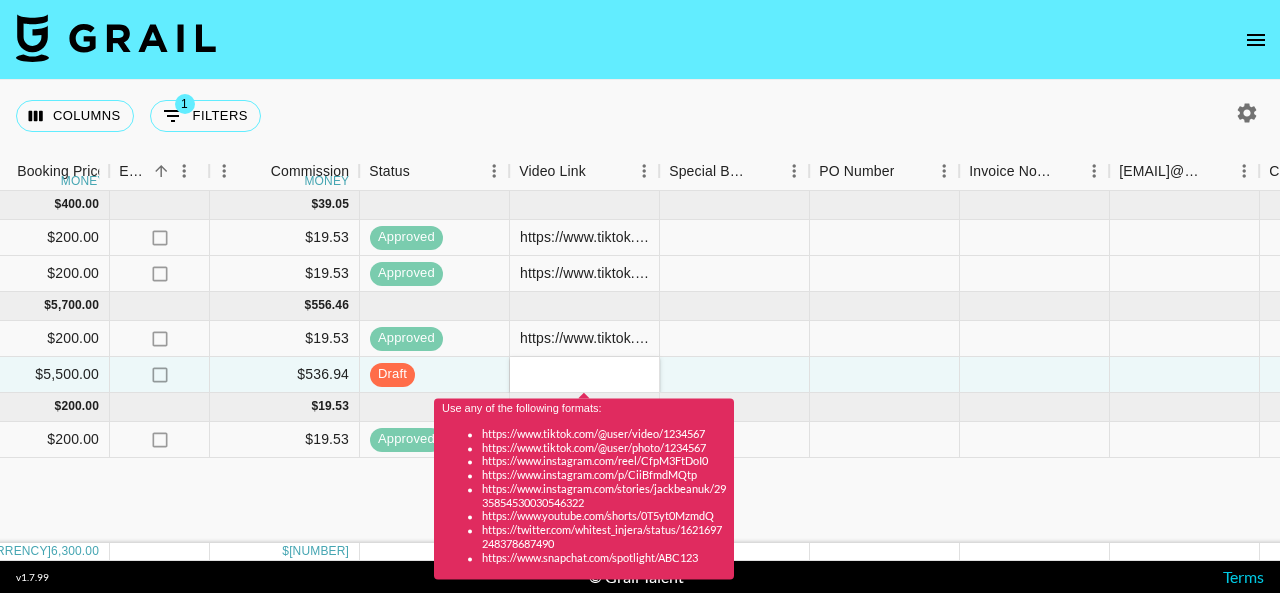 scroll, scrollTop: 0, scrollLeft: 0, axis: both 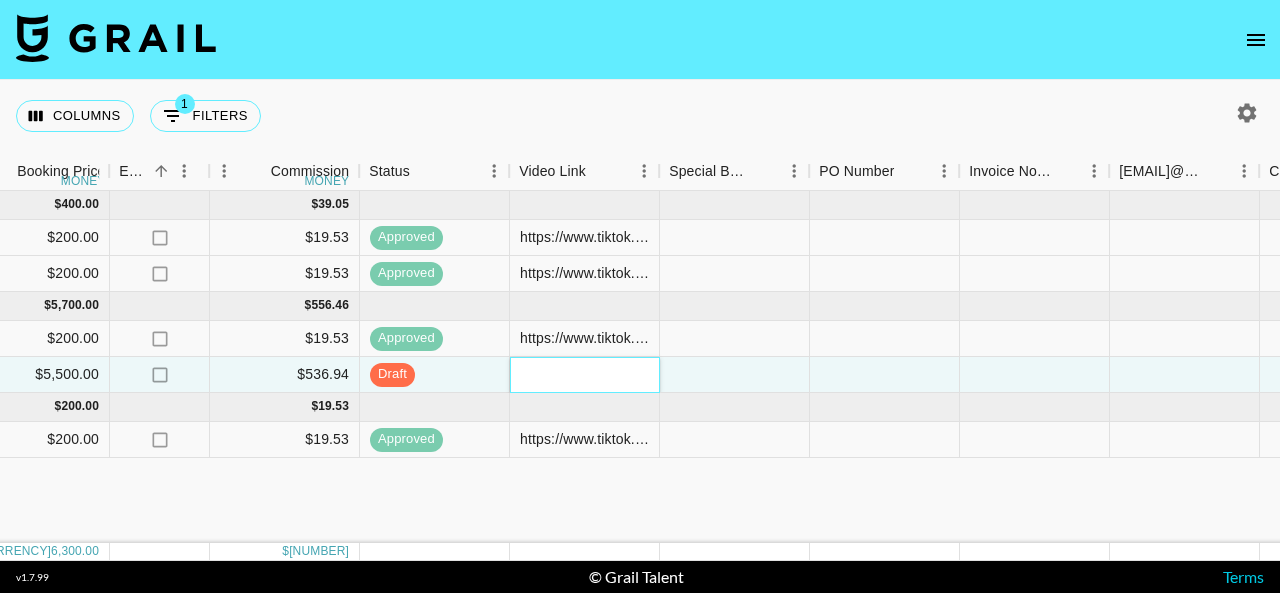 click at bounding box center [584, 374] 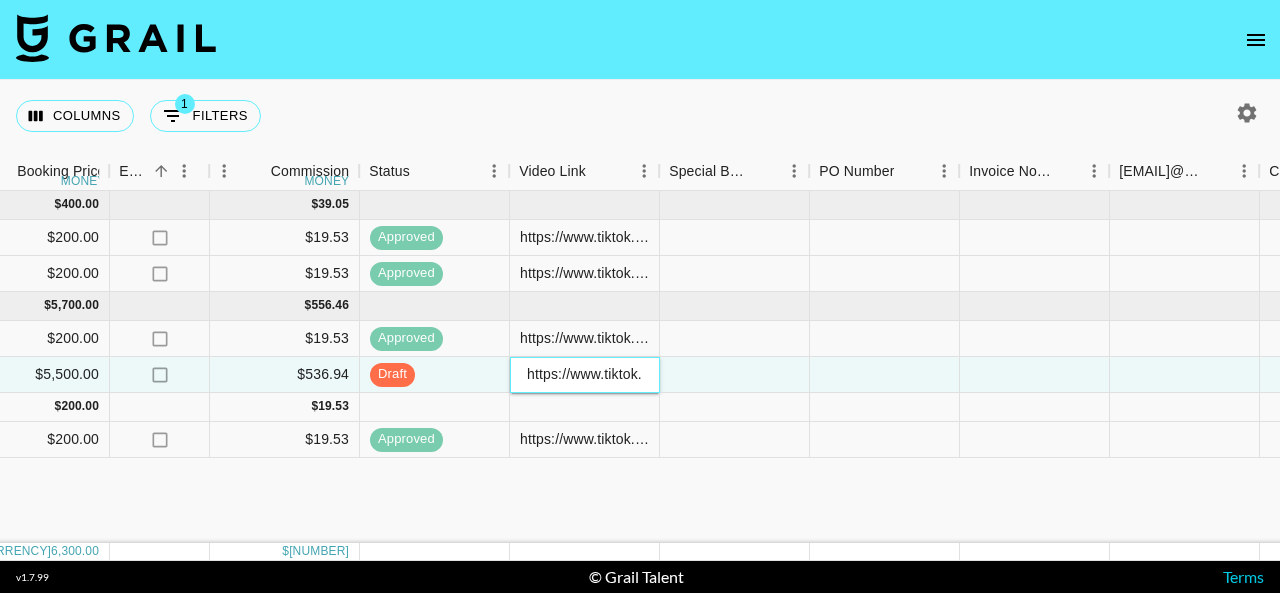 type on "https://www.tiktok.com/@melissa_fakler/video/7534832293660183838?is_from_webapp=1&sender_device=pc&web_id=7499547806056711711" 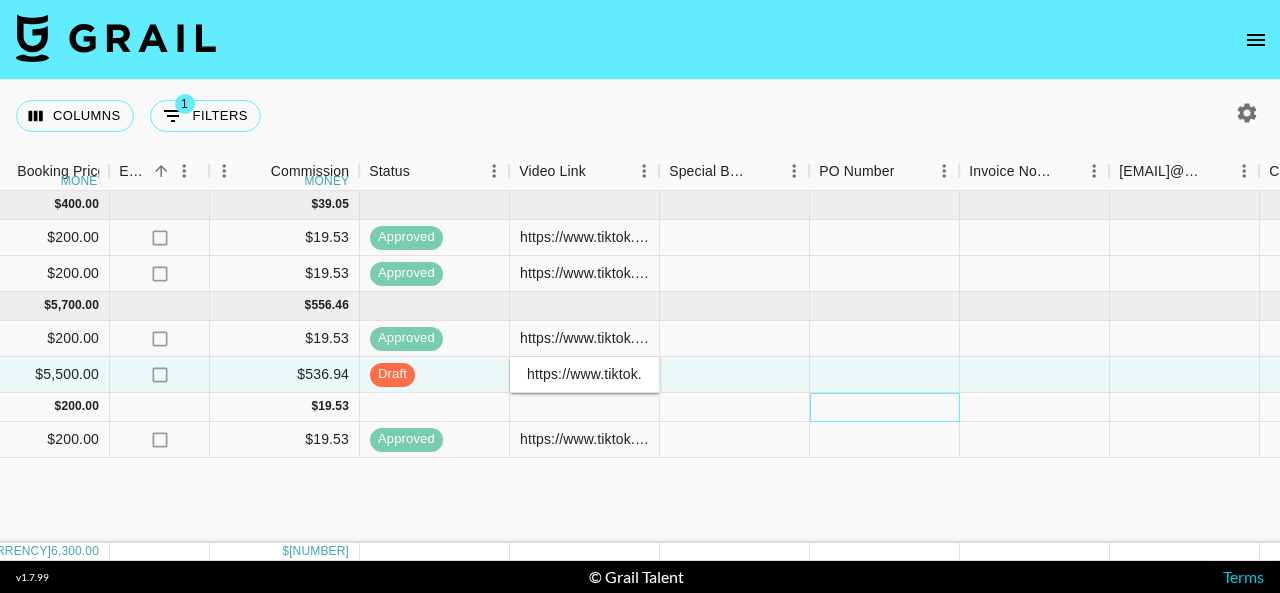 click at bounding box center [885, 407] 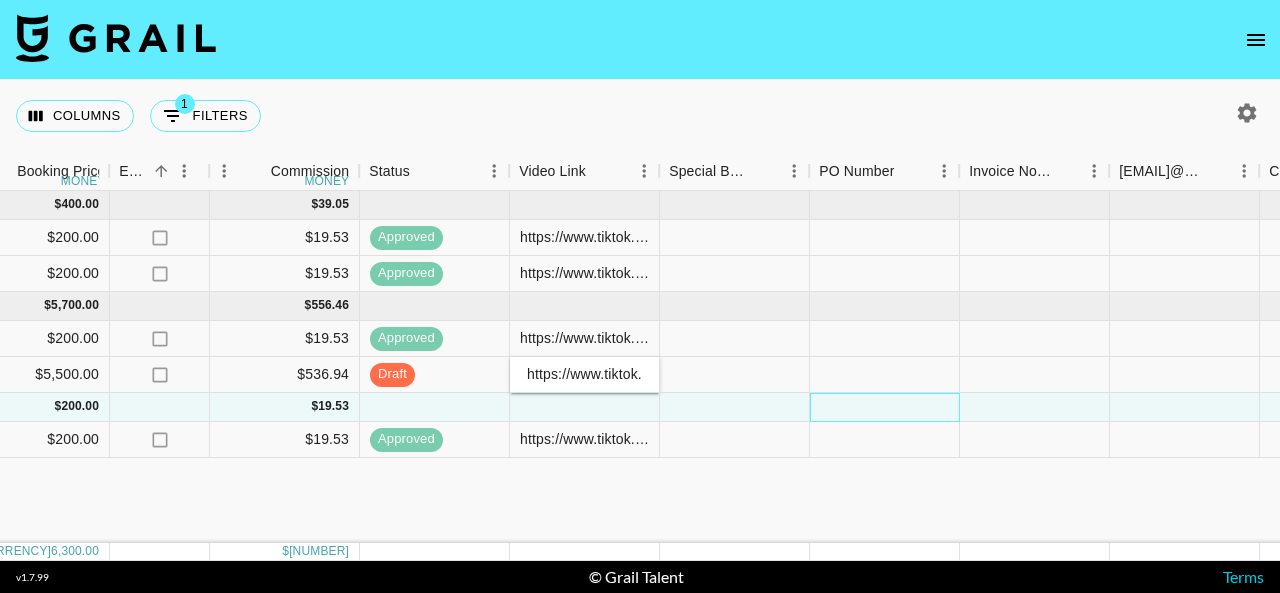 scroll, scrollTop: 0, scrollLeft: 0, axis: both 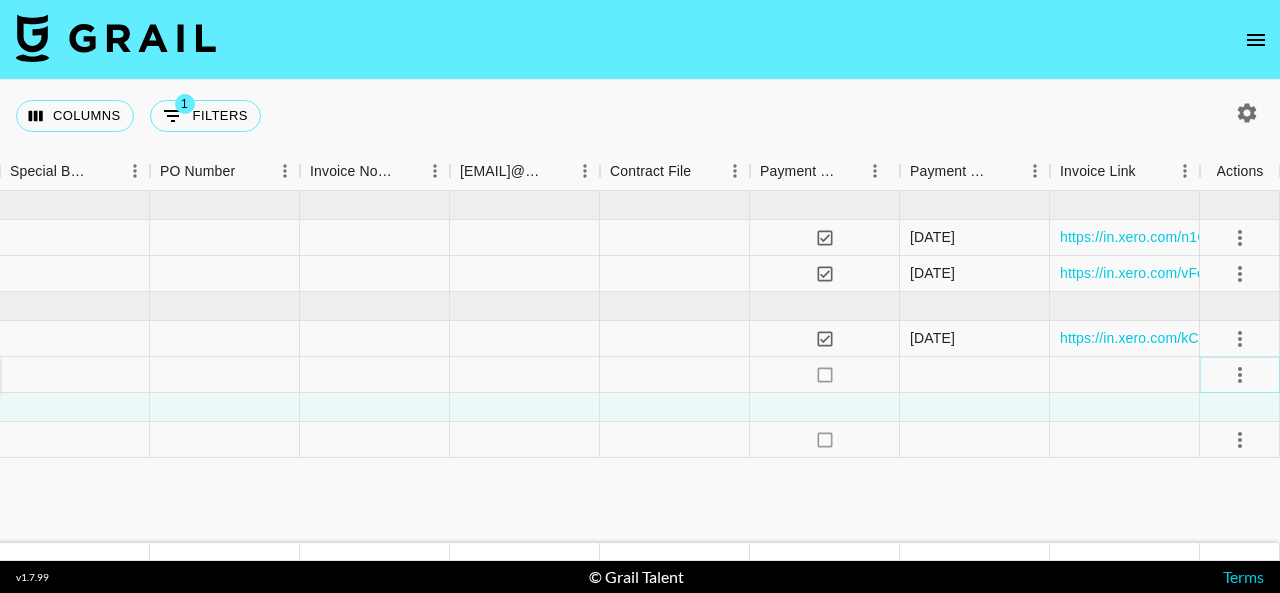 click 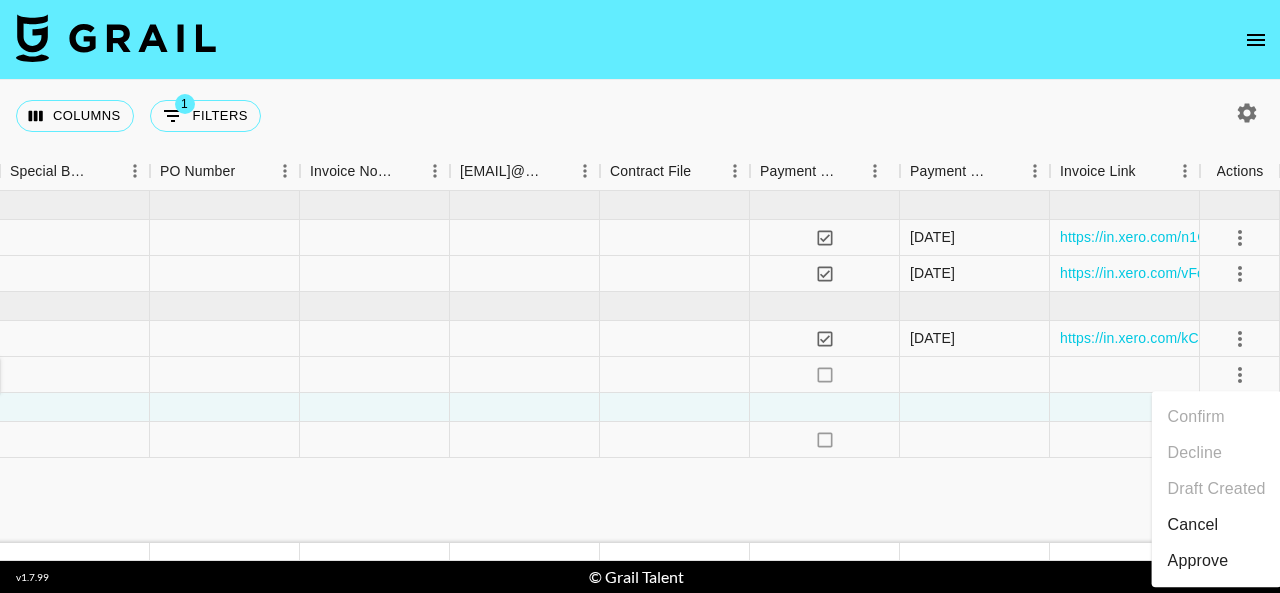 click on "Approve" at bounding box center (1198, 561) 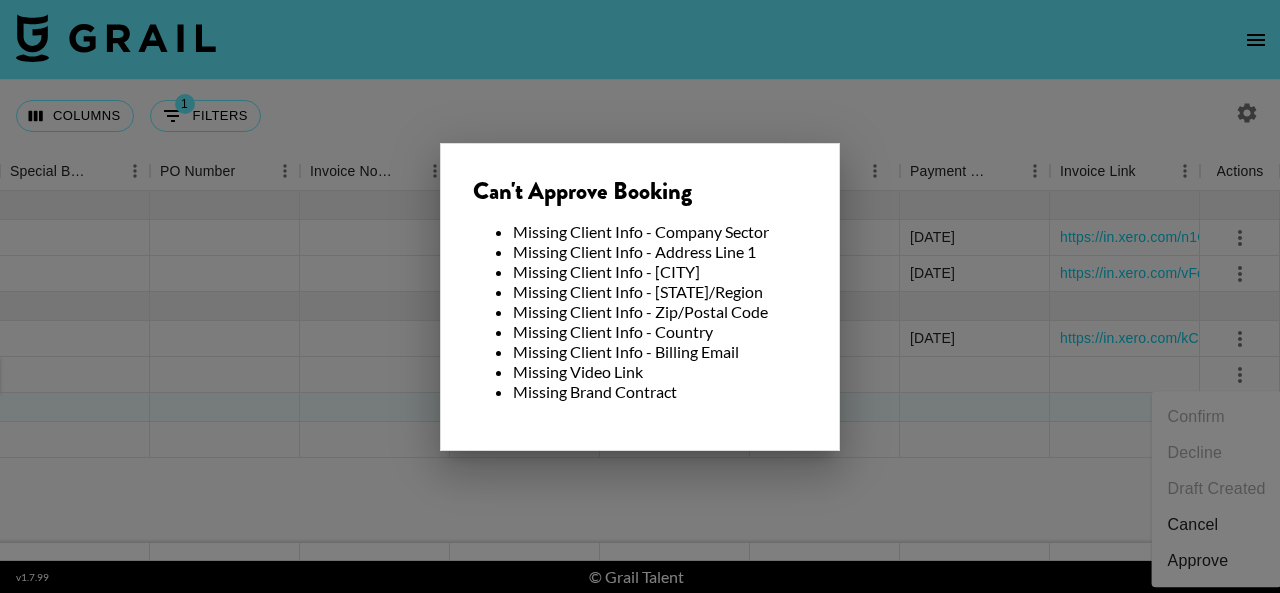 click at bounding box center (640, 296) 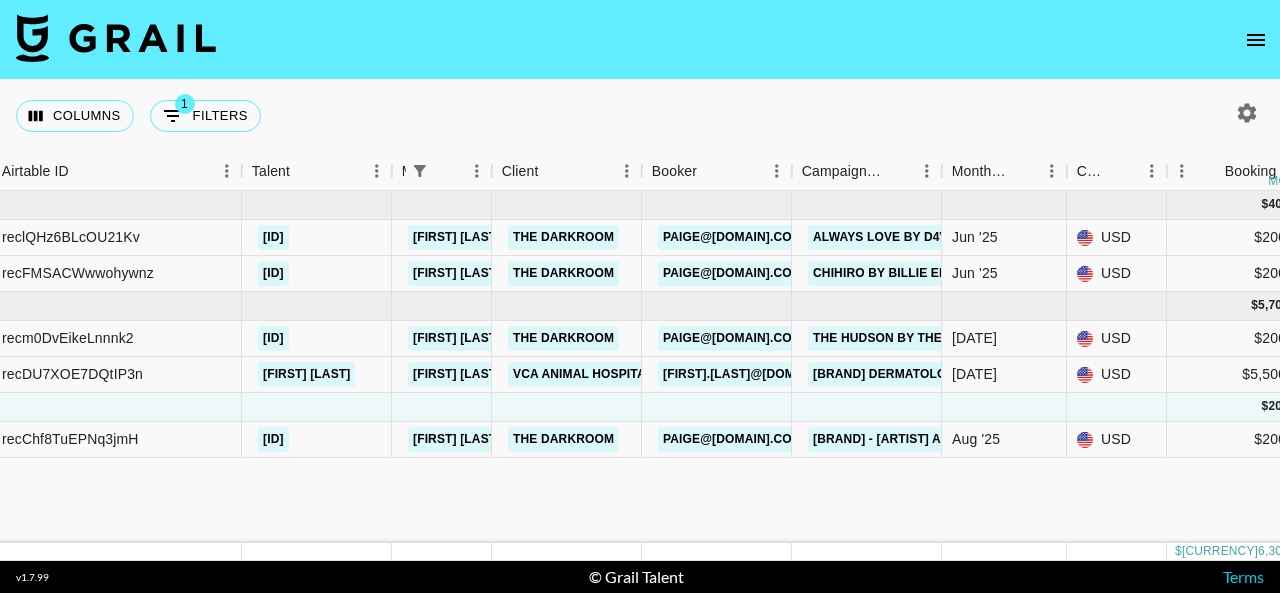 scroll, scrollTop: 0, scrollLeft: 0, axis: both 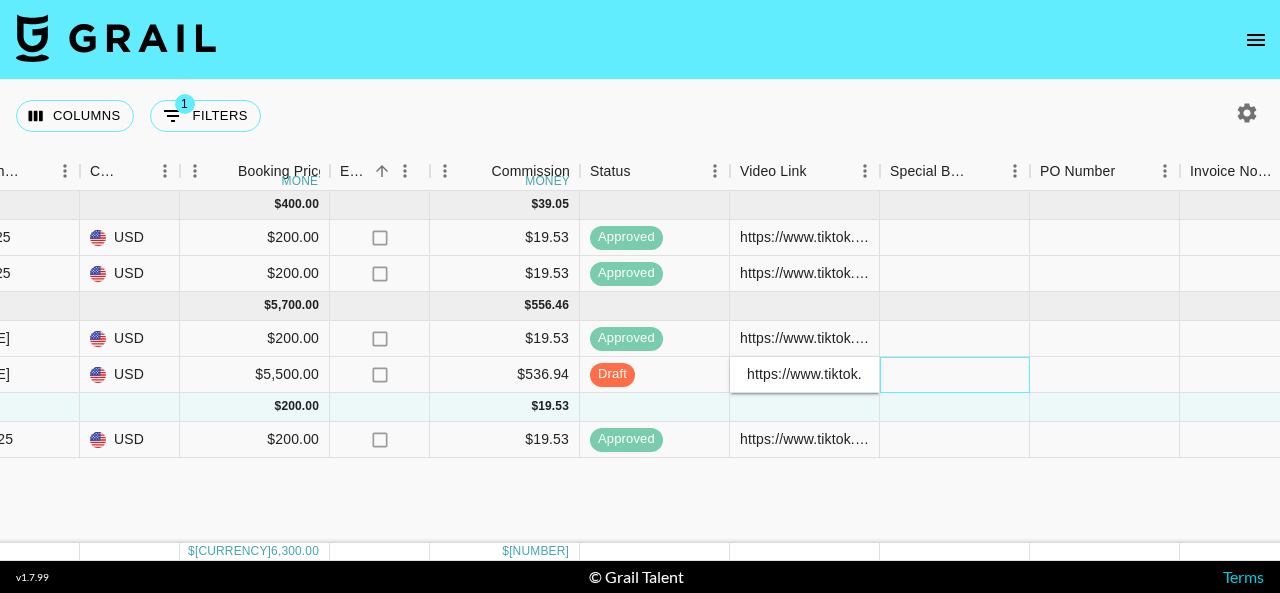 click at bounding box center (955, 375) 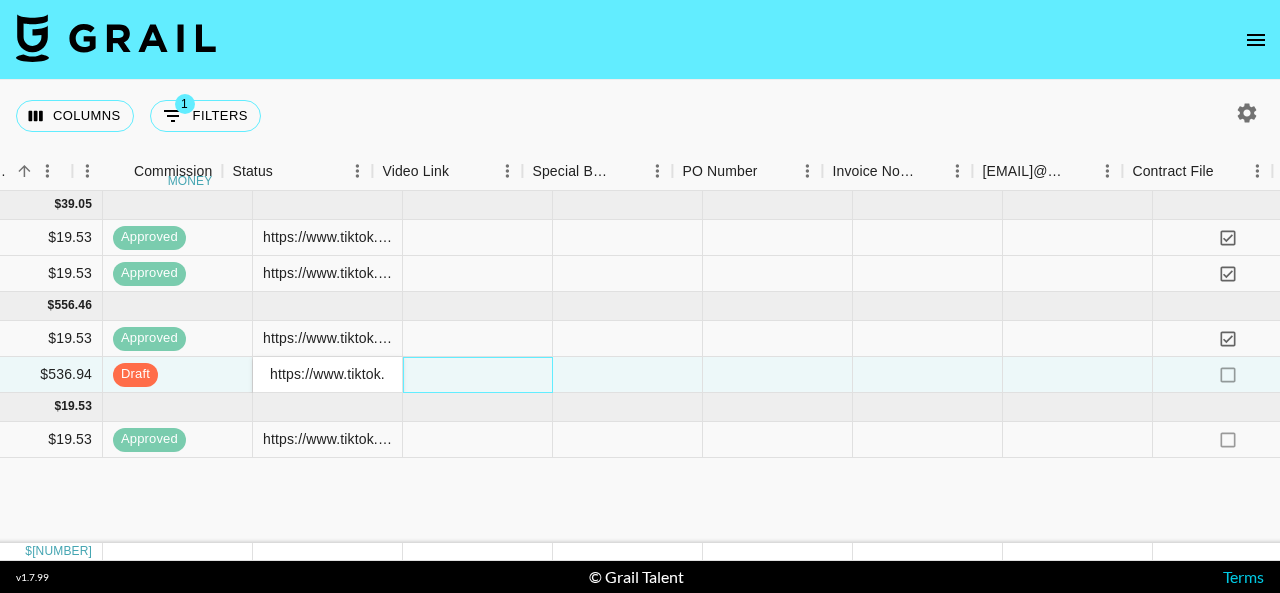 scroll, scrollTop: 0, scrollLeft: 2040, axis: horizontal 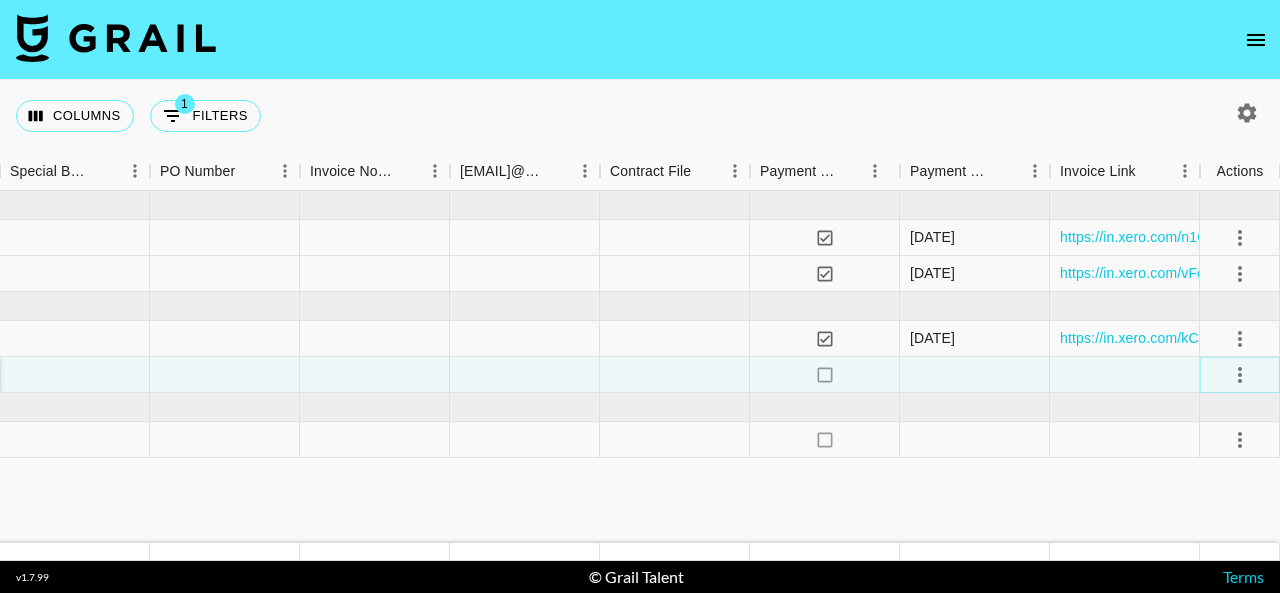 click 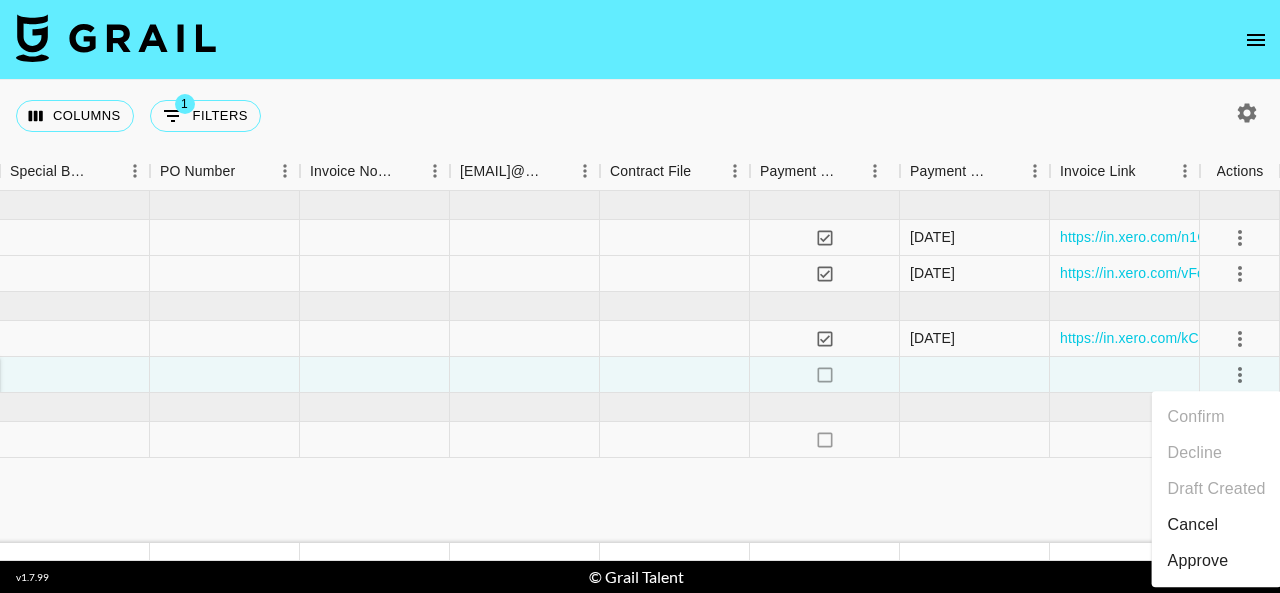 click on "Approve" at bounding box center (1198, 561) 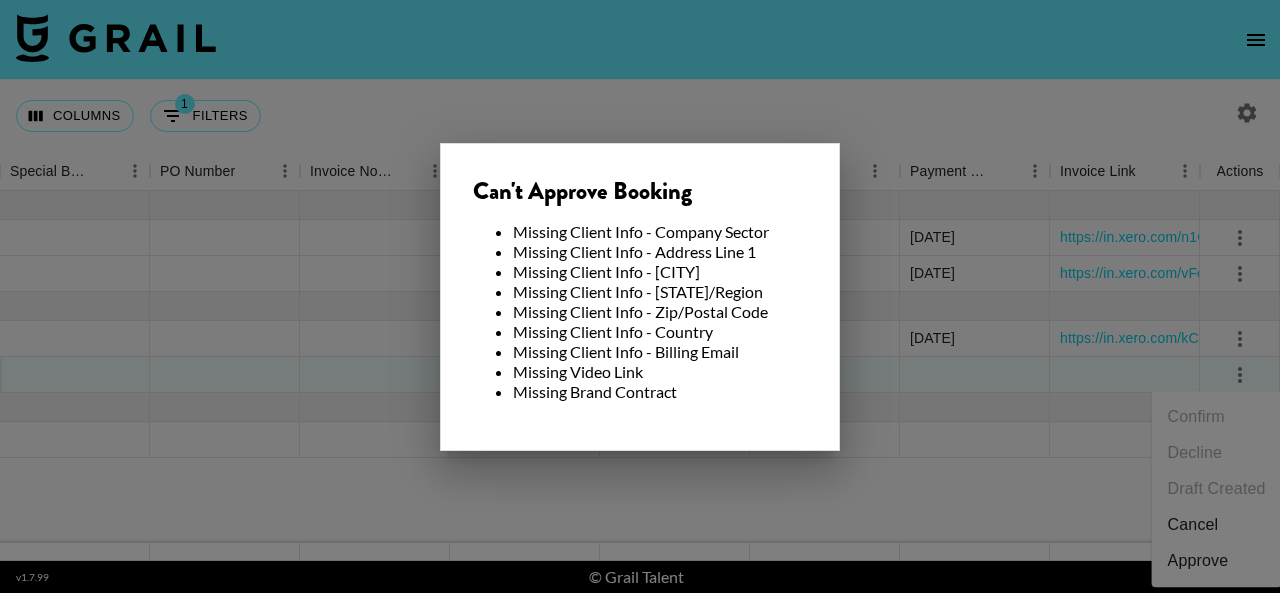 click at bounding box center (640, 296) 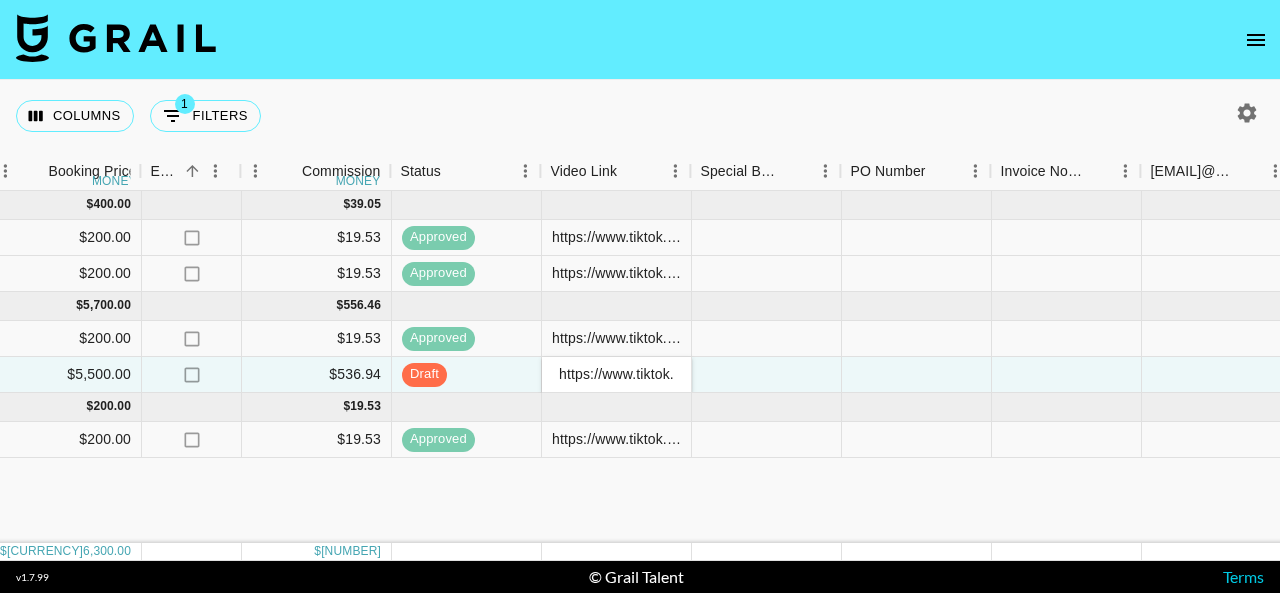 scroll, scrollTop: 0, scrollLeft: 1347, axis: horizontal 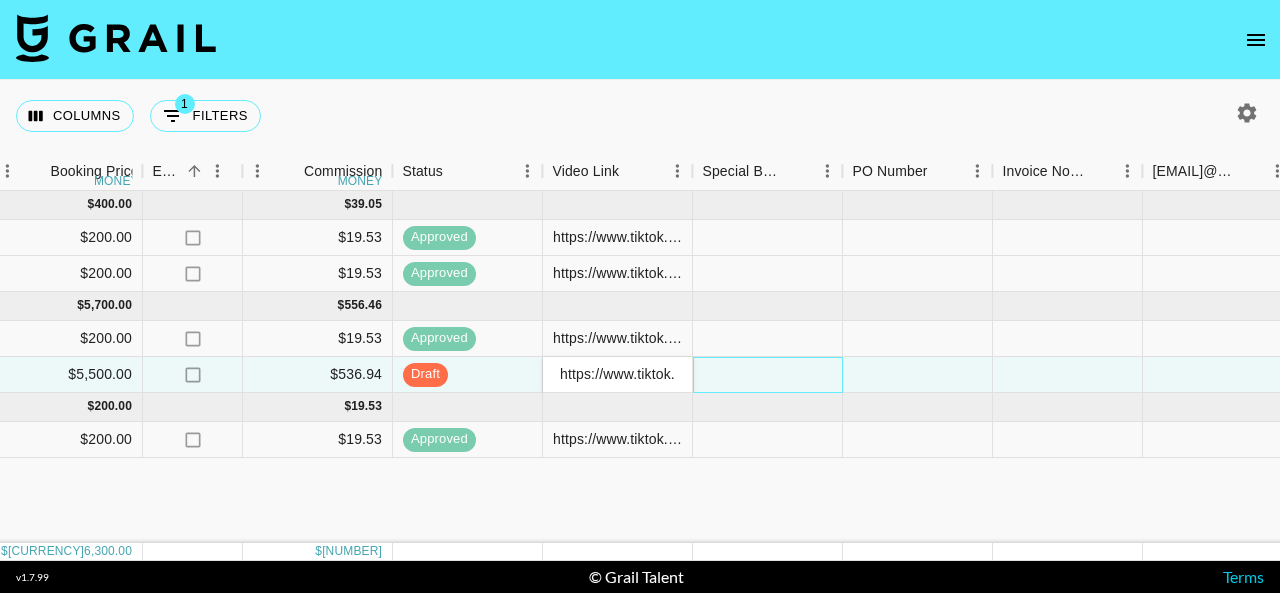 click at bounding box center [768, 375] 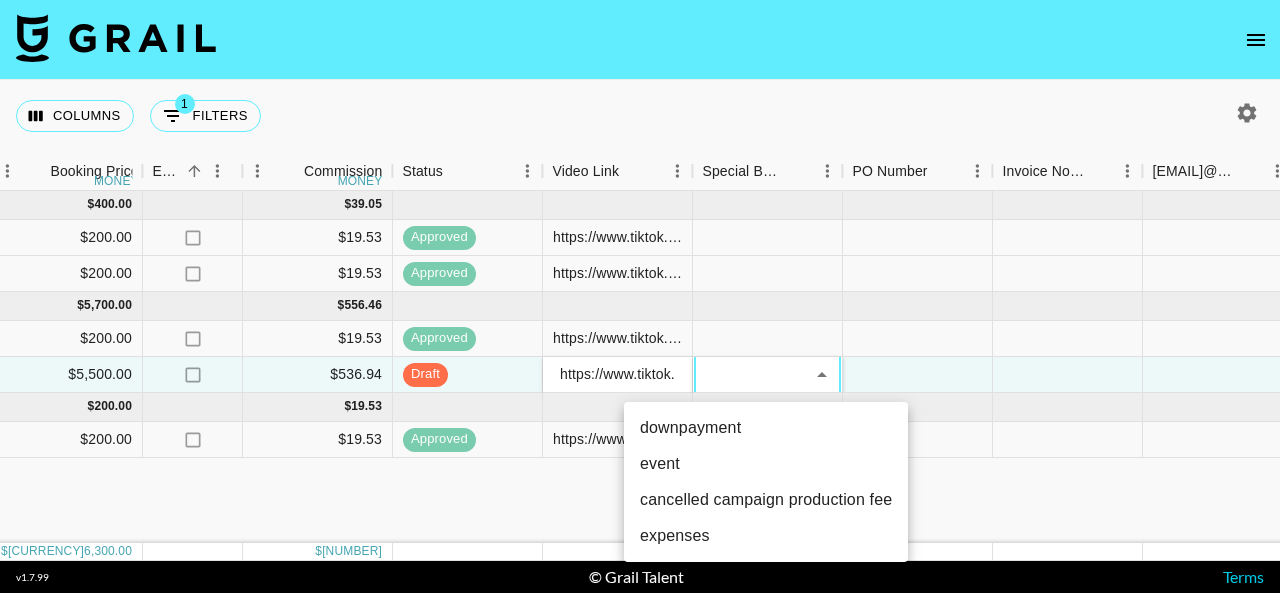 click at bounding box center [640, 296] 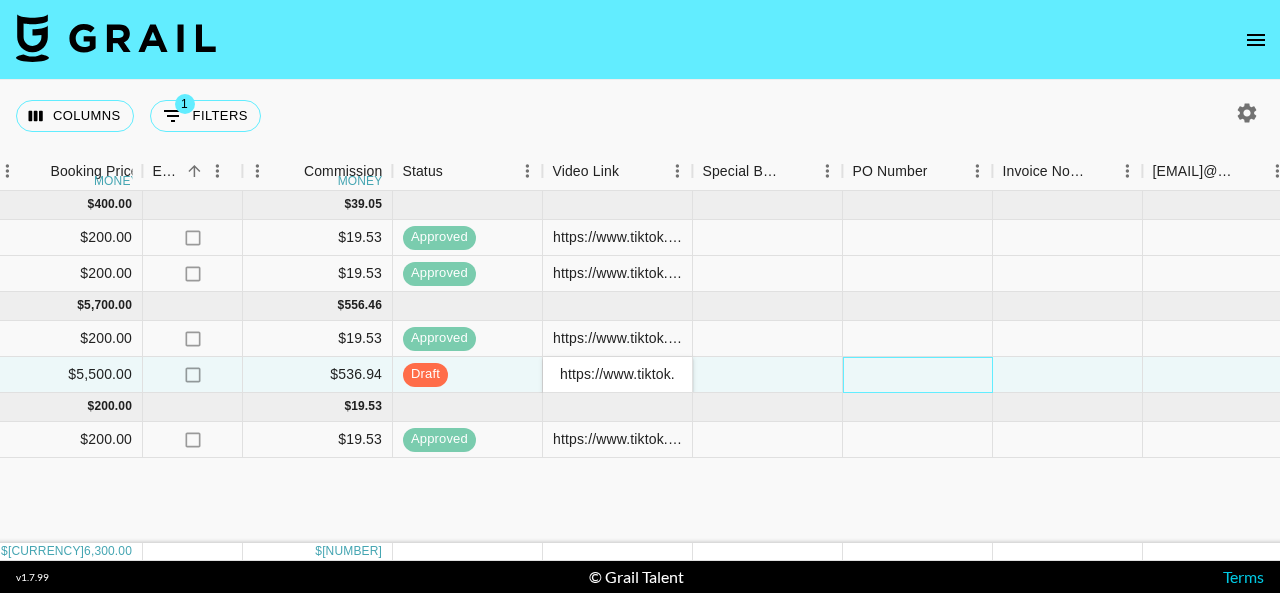 click at bounding box center (918, 375) 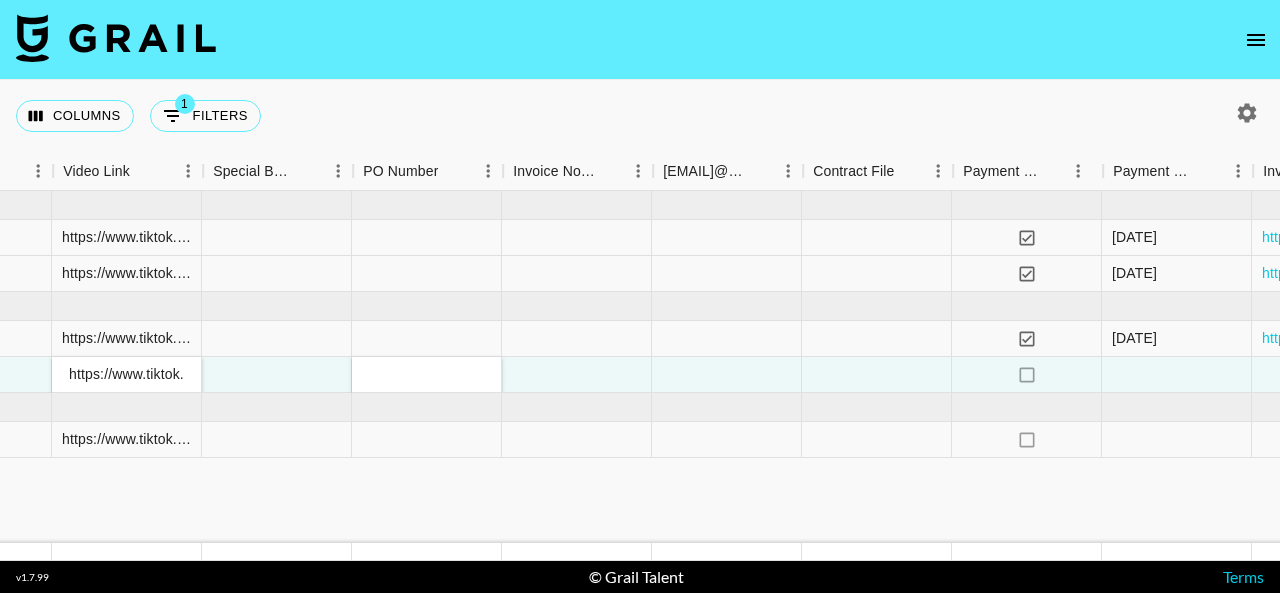 scroll, scrollTop: 0, scrollLeft: 1836, axis: horizontal 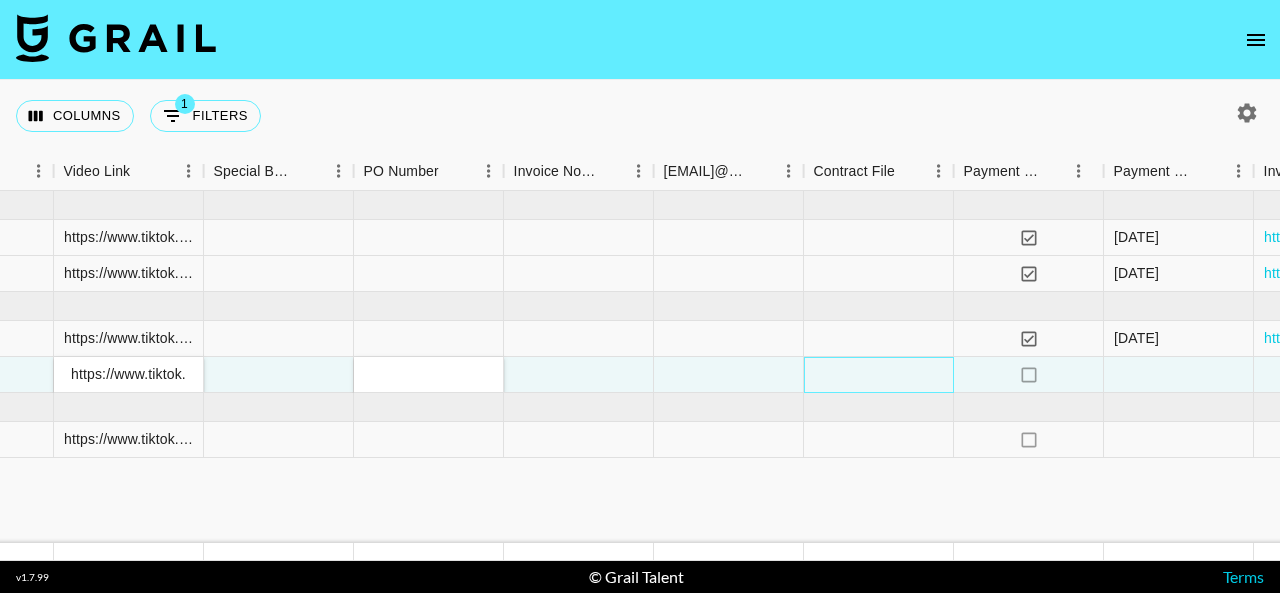 click at bounding box center (879, 375) 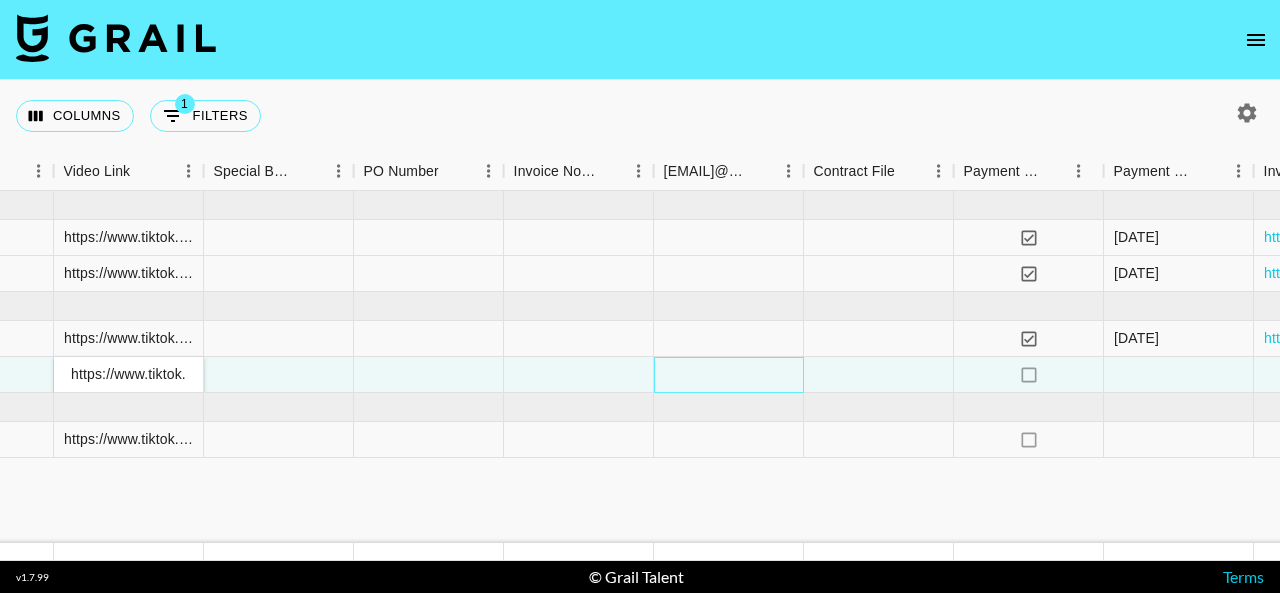 click at bounding box center [729, 375] 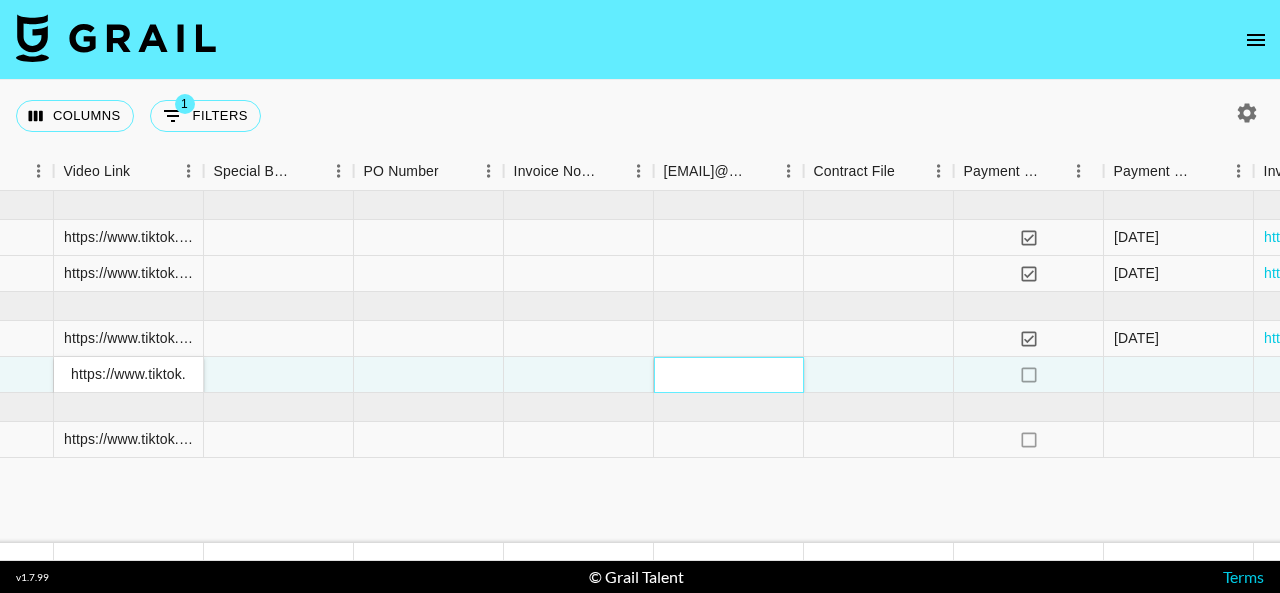 paste on "[FIRST].[LAST]@[DOMAIN]" 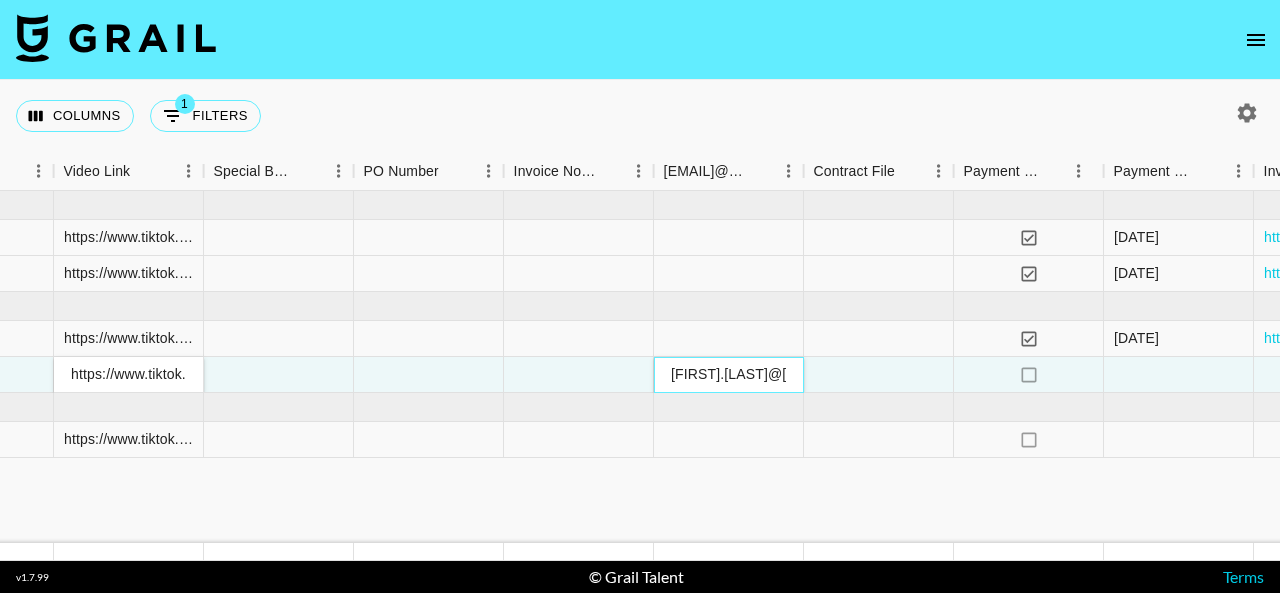 scroll, scrollTop: 0, scrollLeft: 81, axis: horizontal 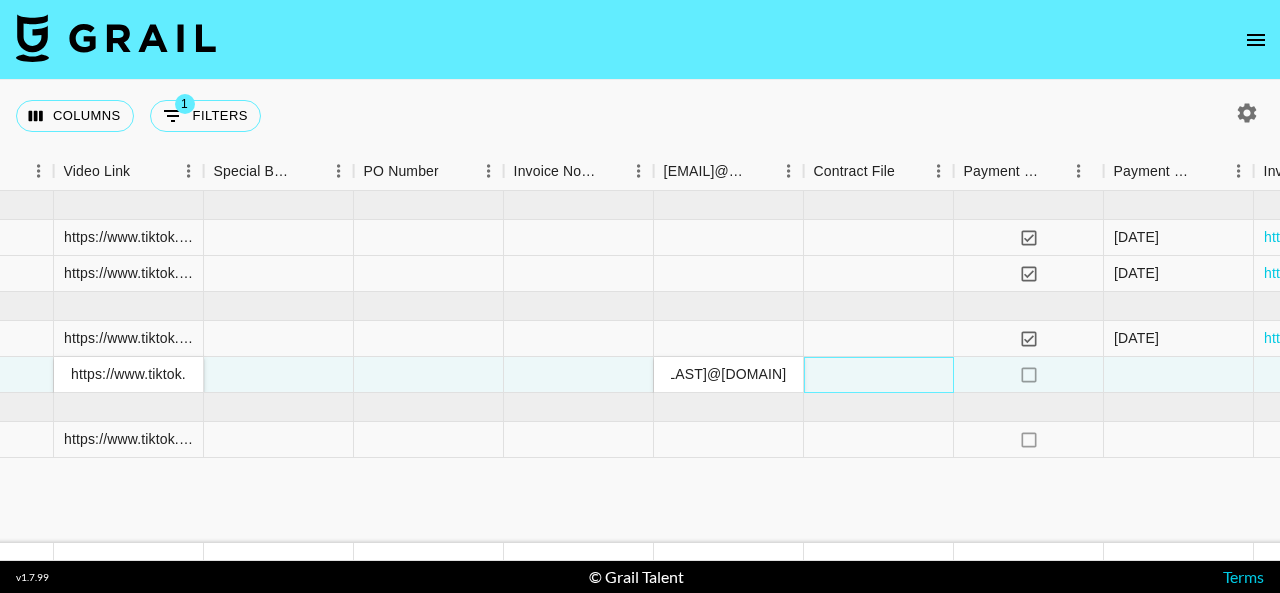 click at bounding box center (879, 375) 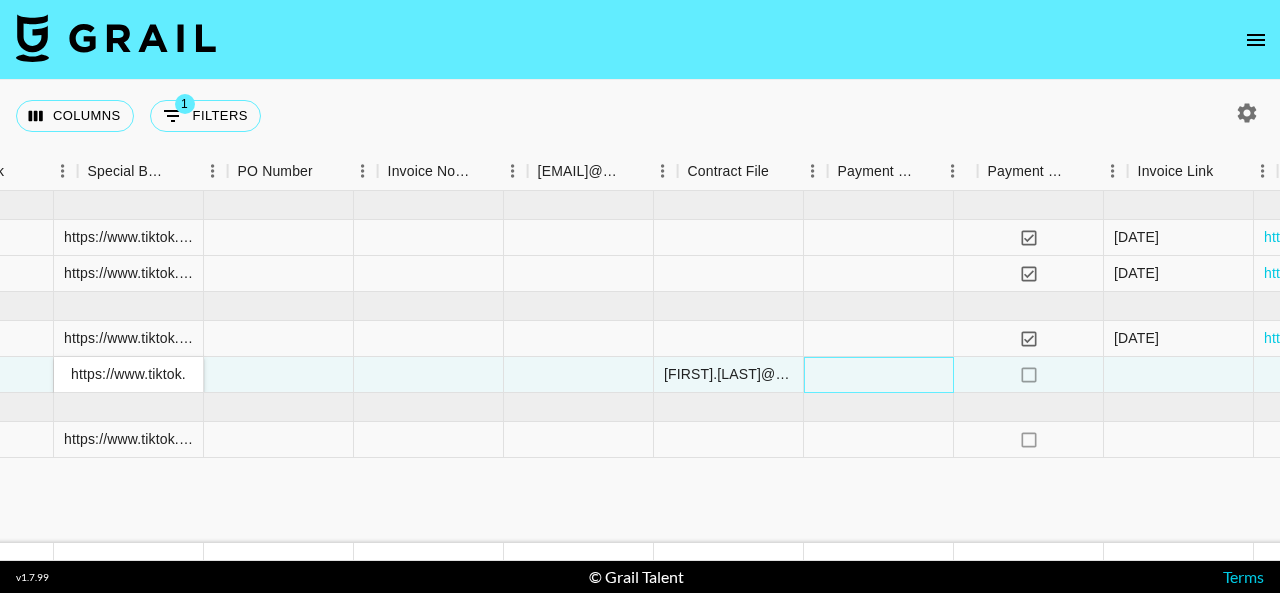 scroll, scrollTop: 0, scrollLeft: 2040, axis: horizontal 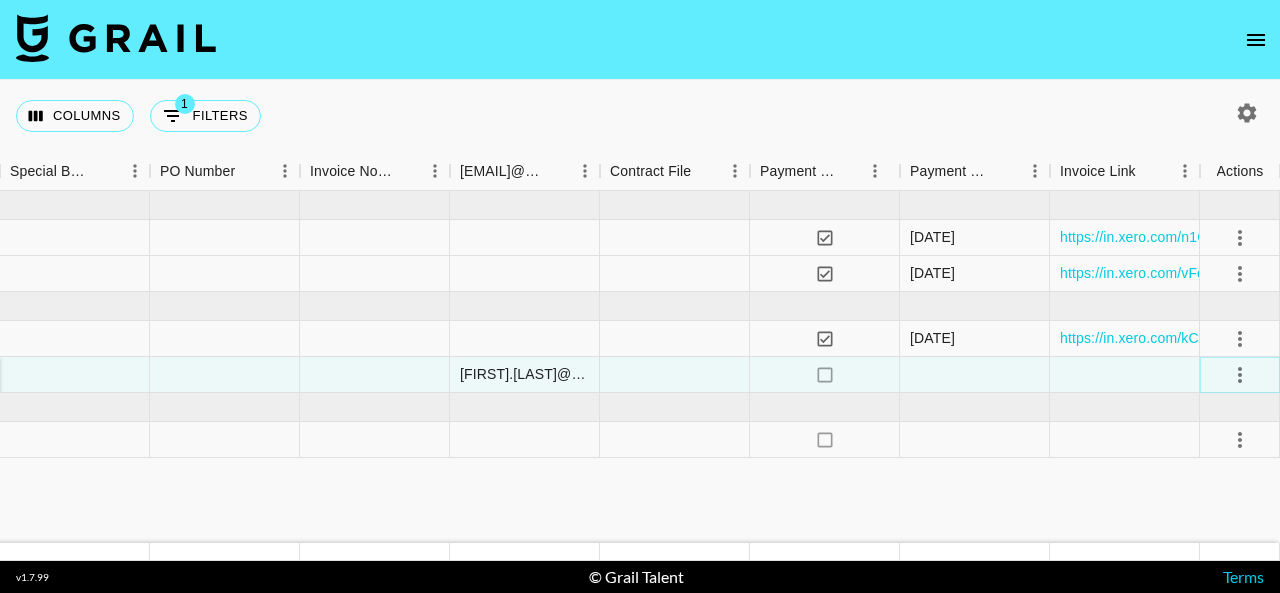 click 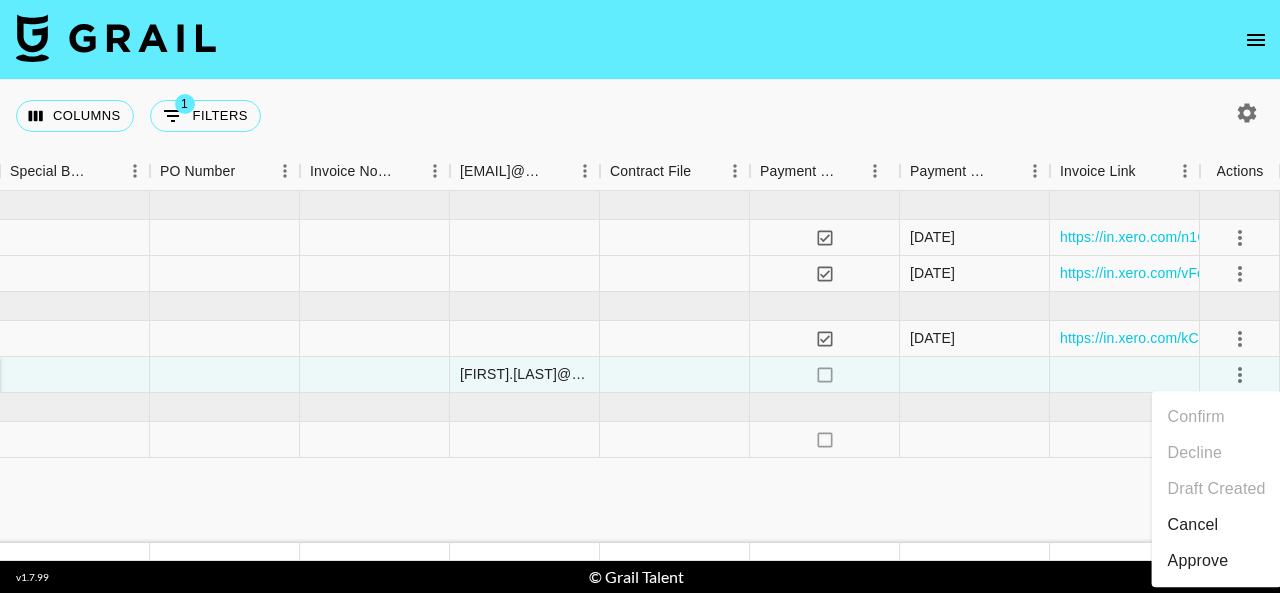 click on "Approve" at bounding box center (1198, 561) 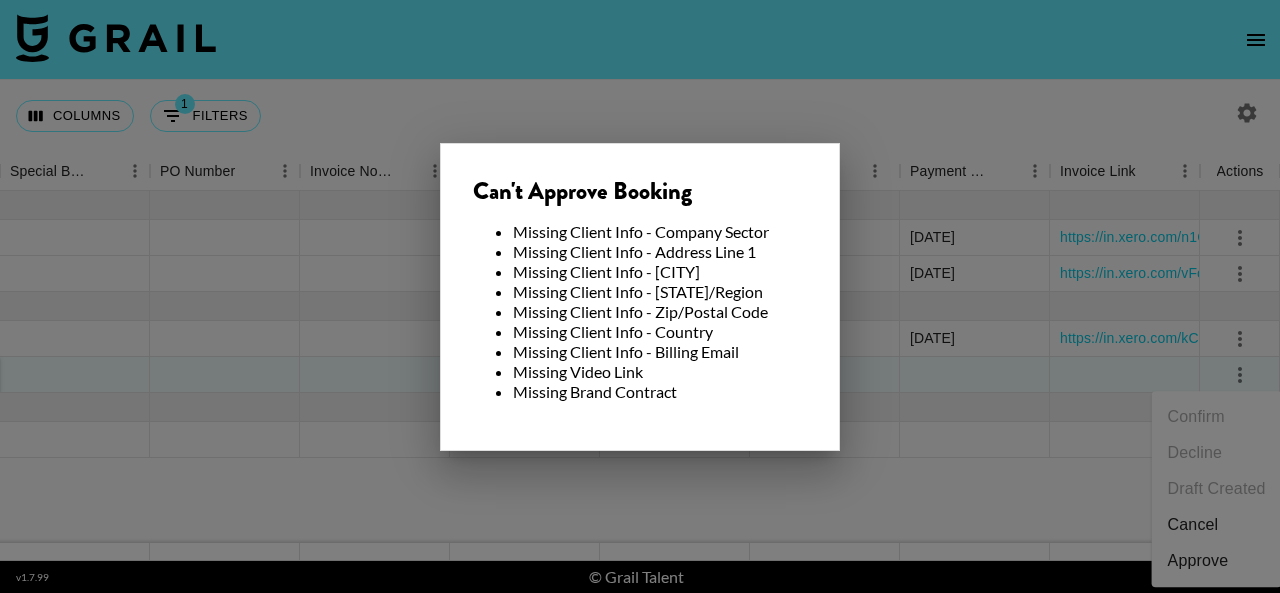 click at bounding box center [640, 296] 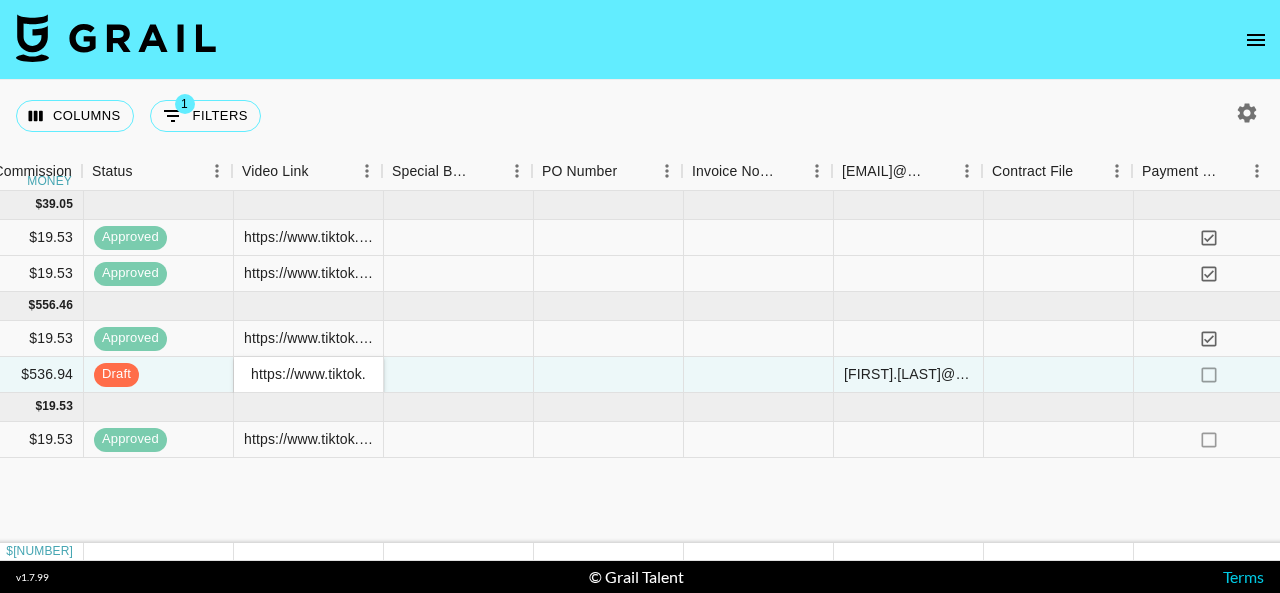 scroll, scrollTop: 0, scrollLeft: 1658, axis: horizontal 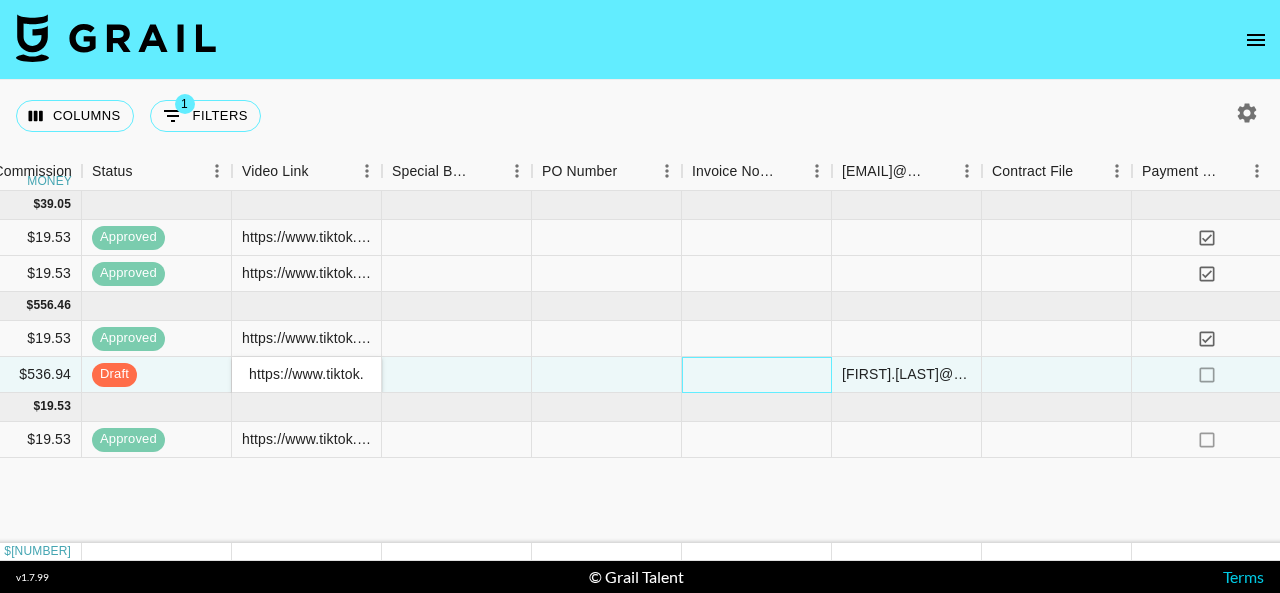click at bounding box center [757, 375] 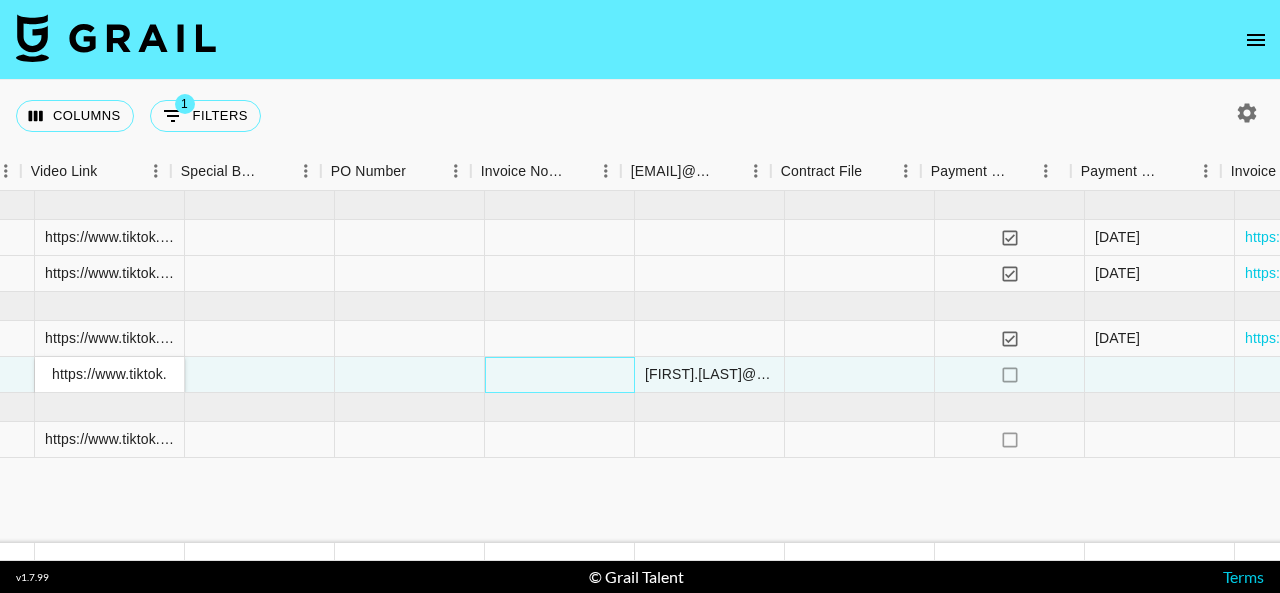 scroll, scrollTop: 0, scrollLeft: 1879, axis: horizontal 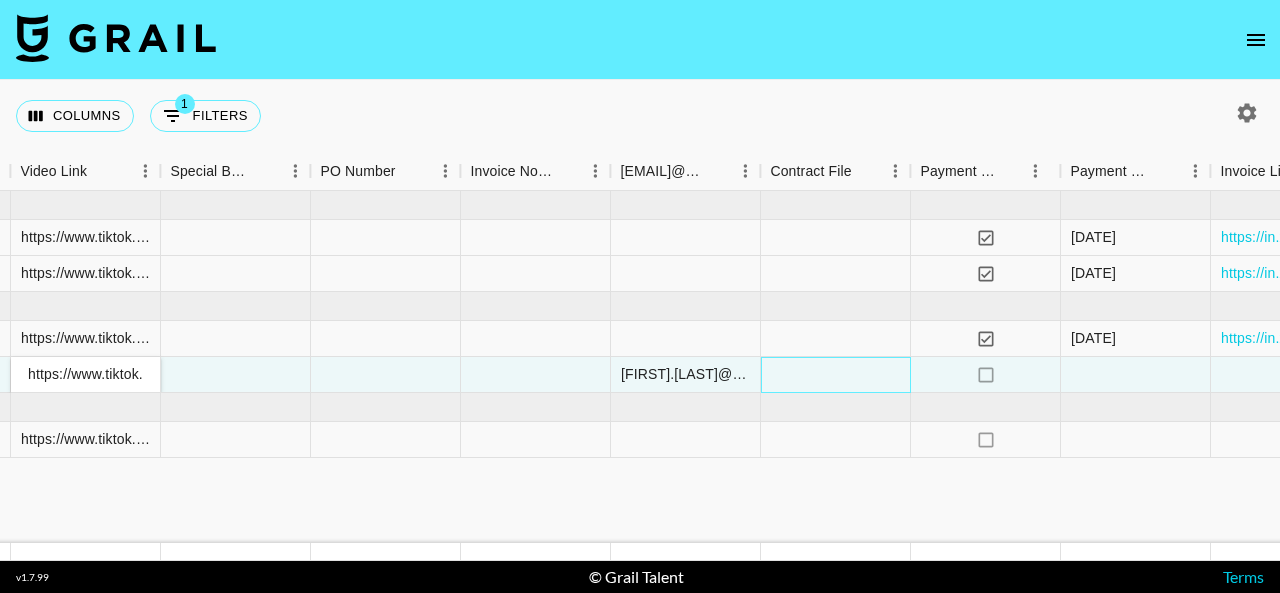 click at bounding box center [836, 375] 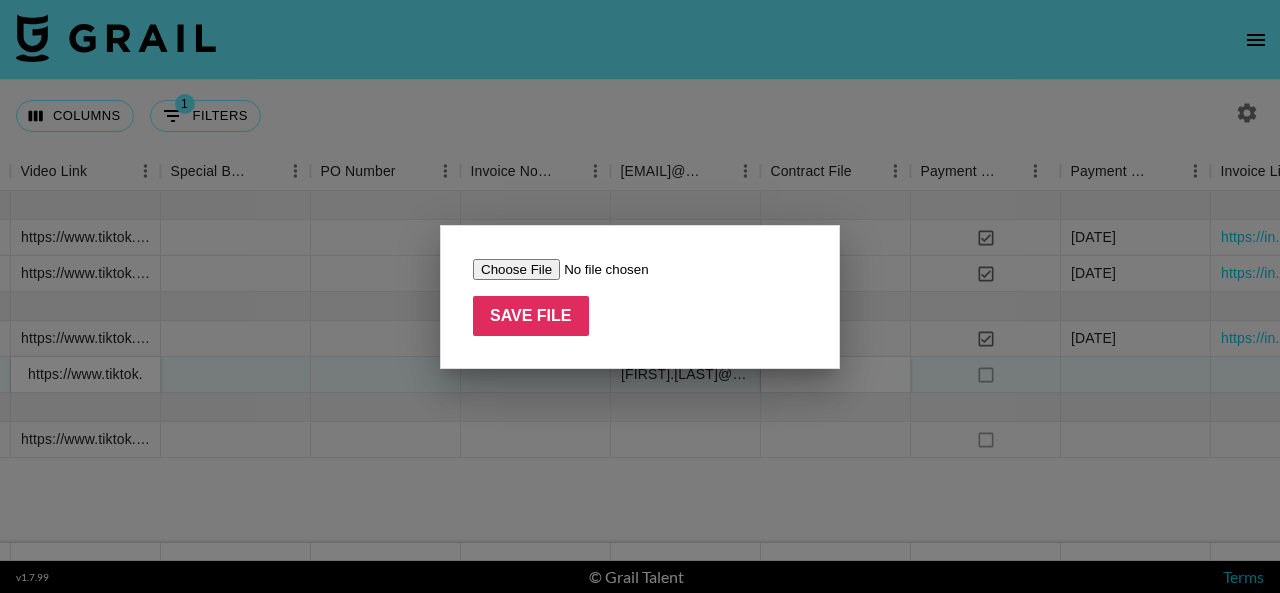 click at bounding box center (599, 269) 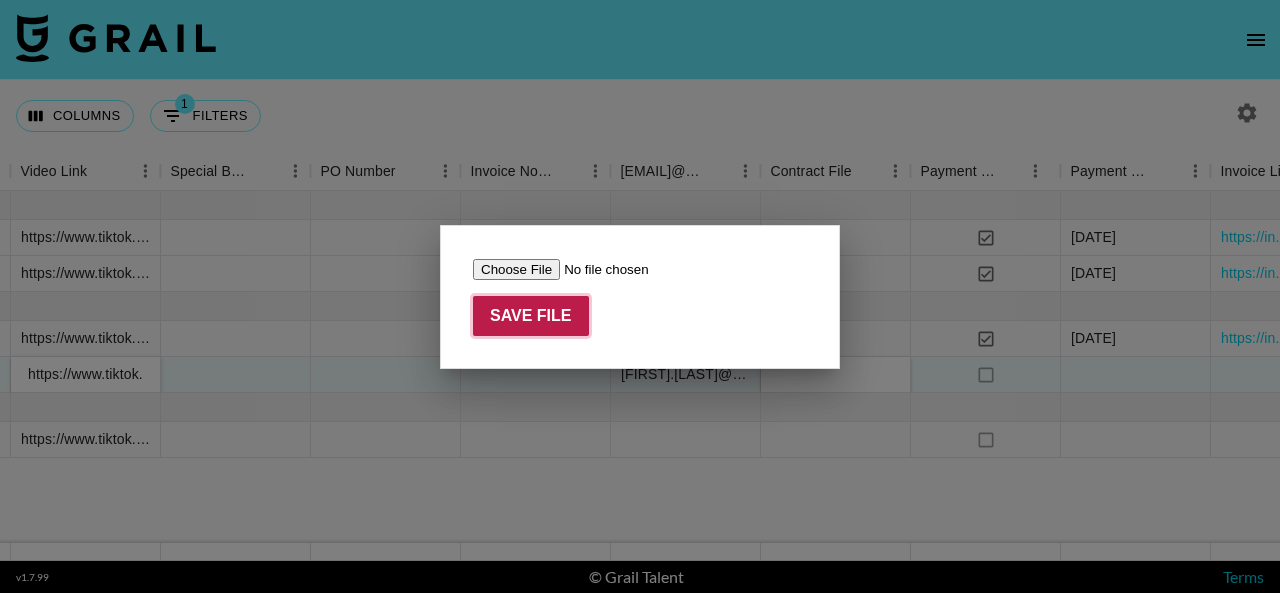 click on "Save File" at bounding box center (531, 316) 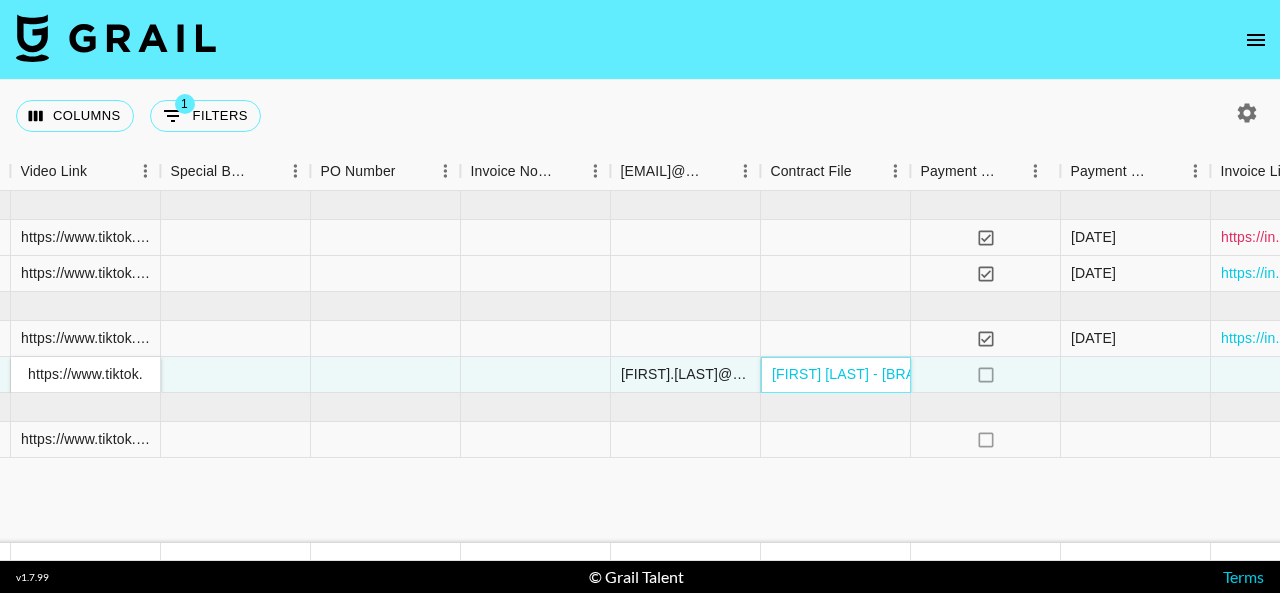 scroll, scrollTop: 0, scrollLeft: 2040, axis: horizontal 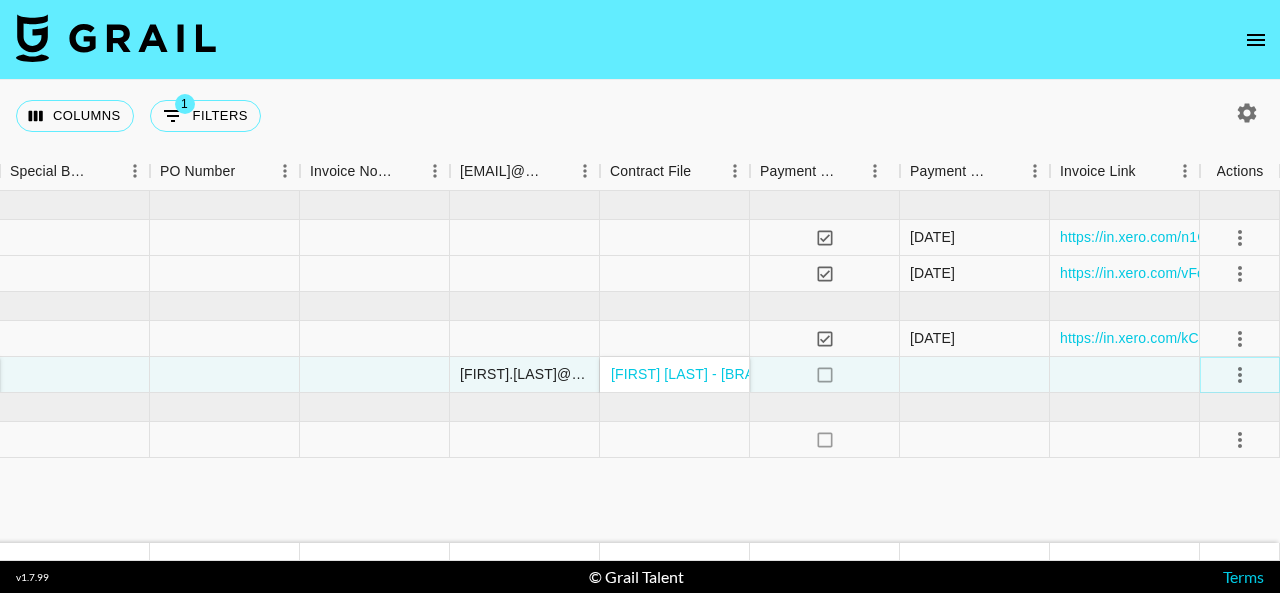 click at bounding box center [1240, 375] 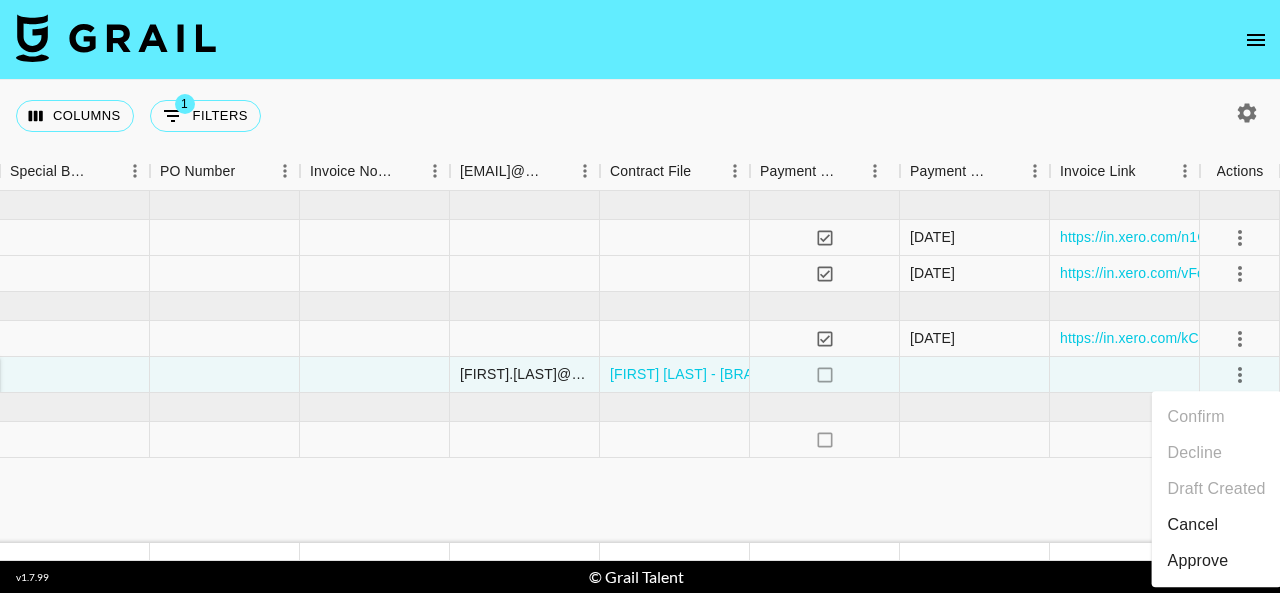click on "Approve" at bounding box center [1198, 561] 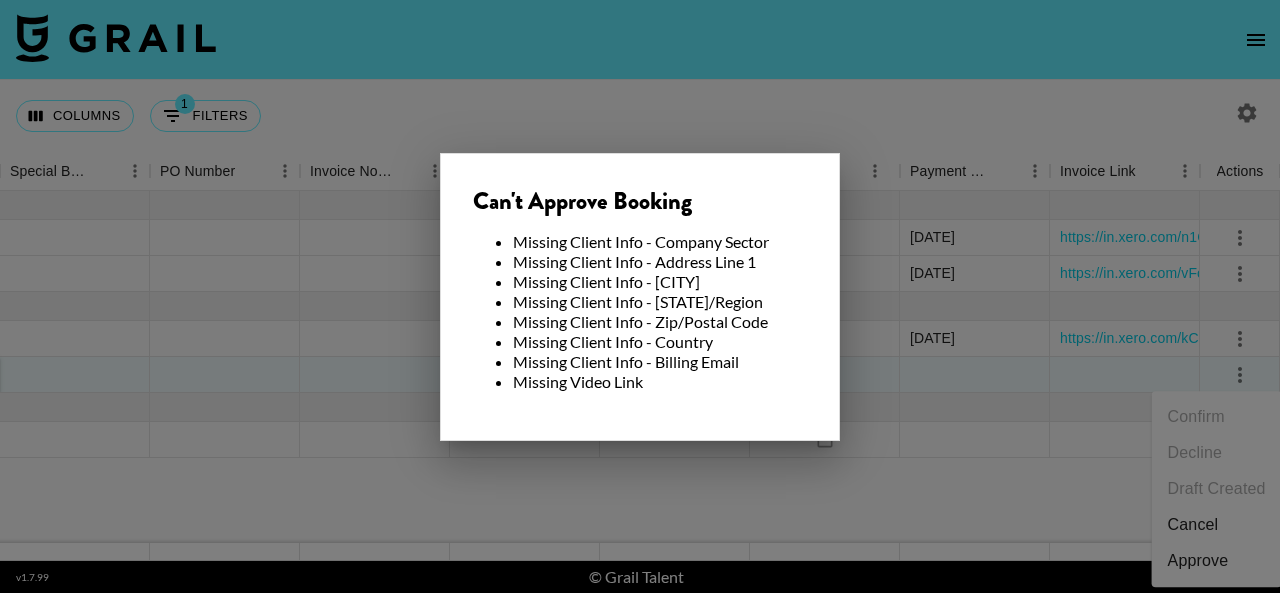 click at bounding box center (640, 296) 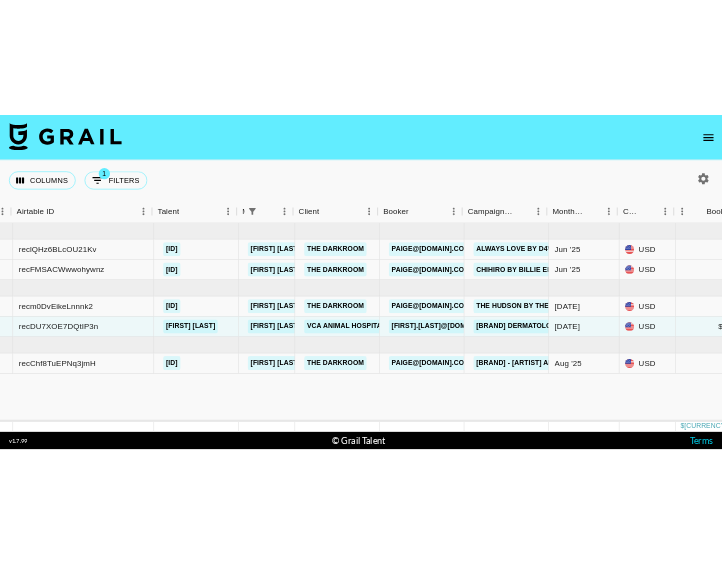 scroll, scrollTop: 0, scrollLeft: 146, axis: horizontal 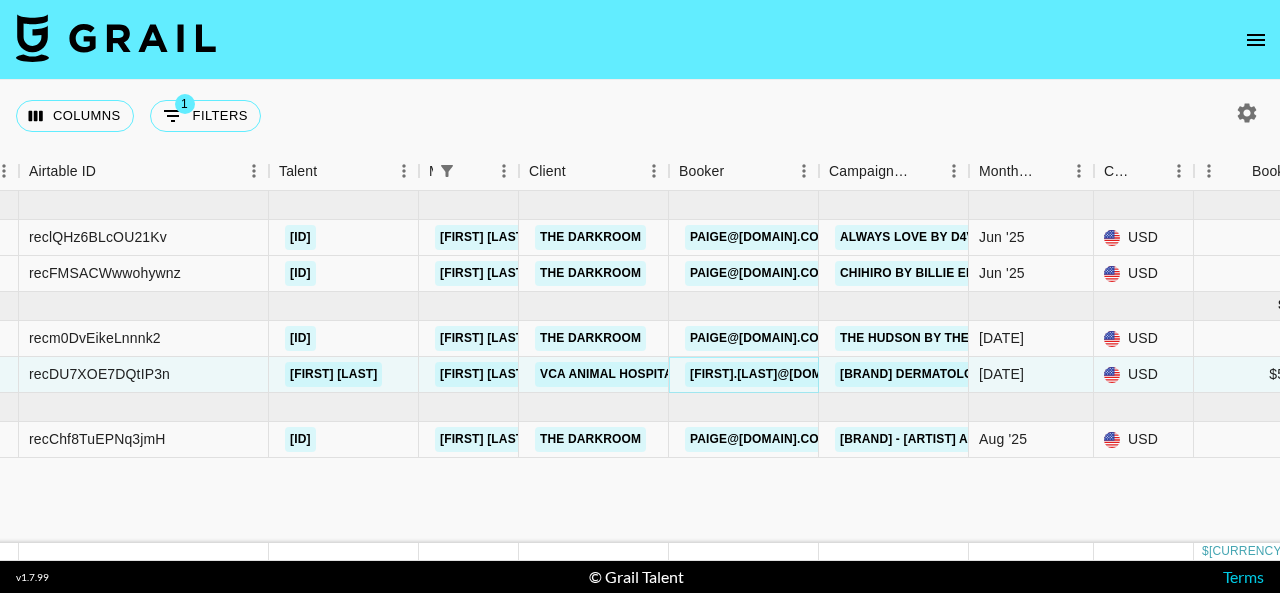 click on "[FIRST].[LAST]@[DOMAIN]" at bounding box center [768, 374] 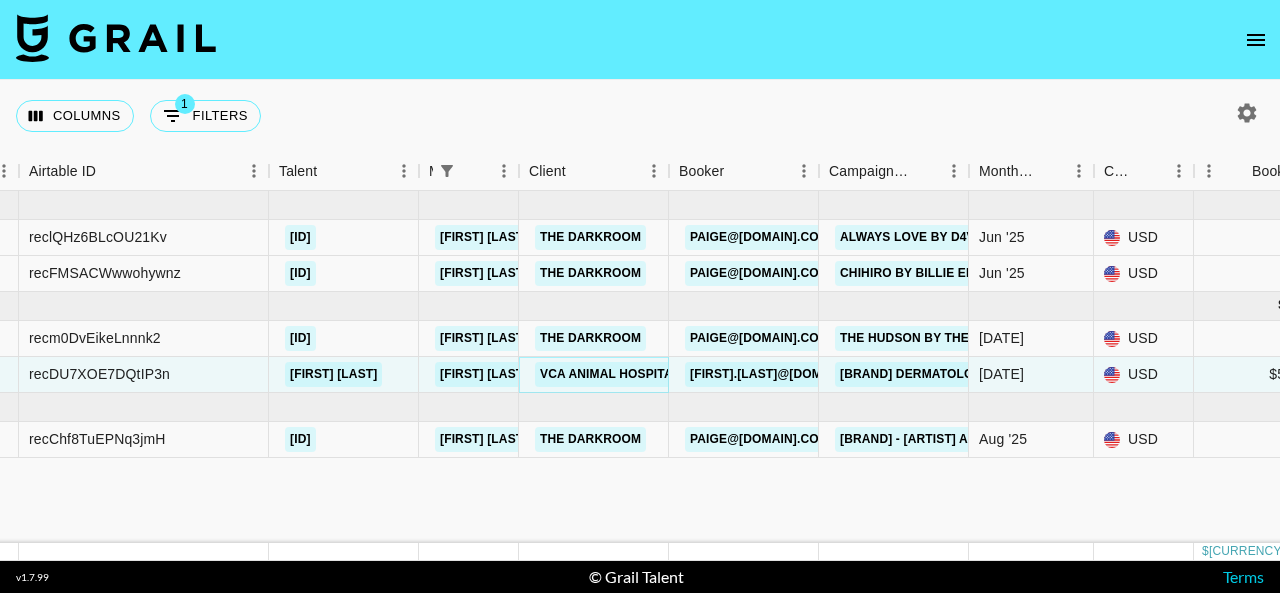 click on "VCA Animal Hospitals" at bounding box center (614, 374) 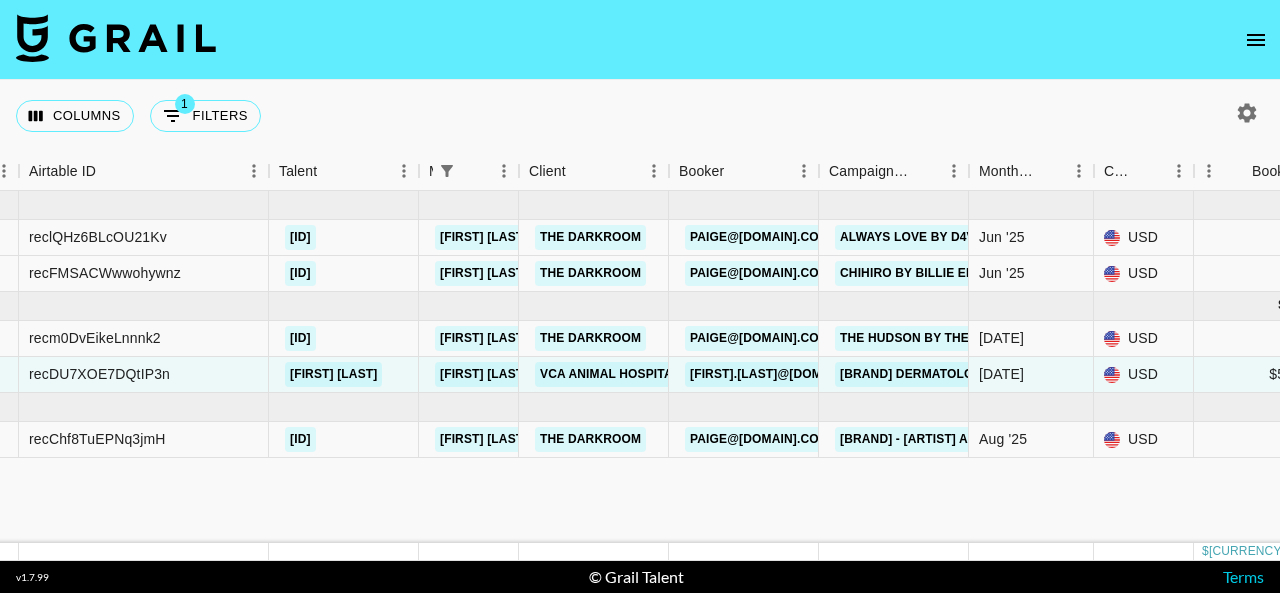 click on "Columns 1 Filters + Booking" at bounding box center (640, 116) 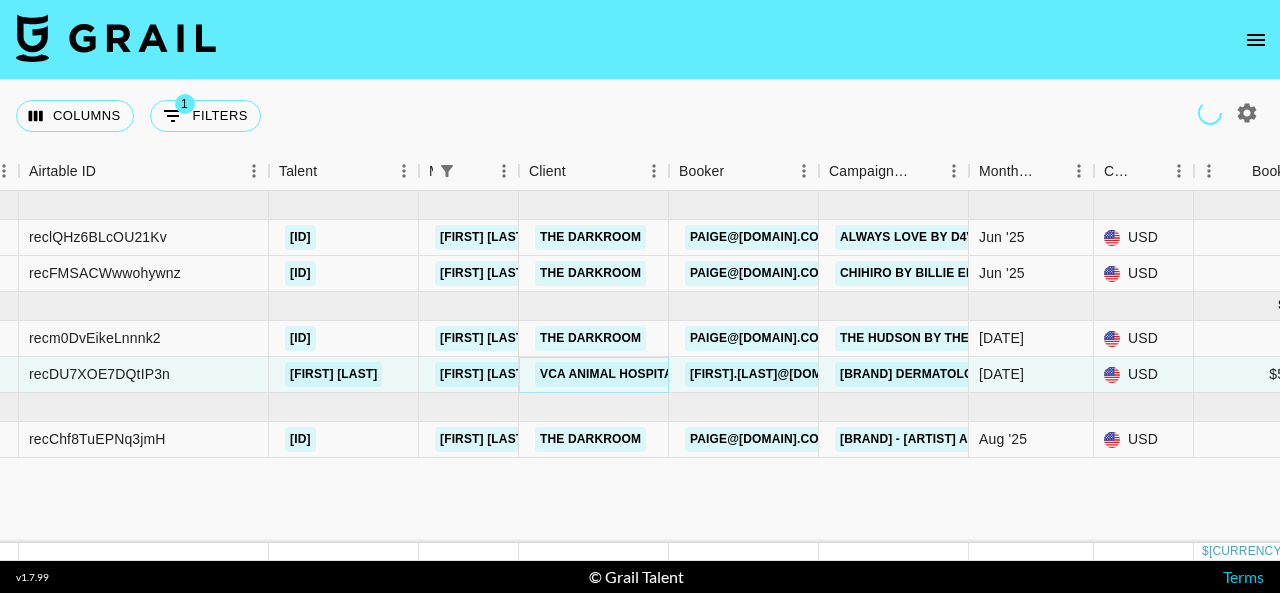 click on "VCA Animal Hospitals" at bounding box center (614, 374) 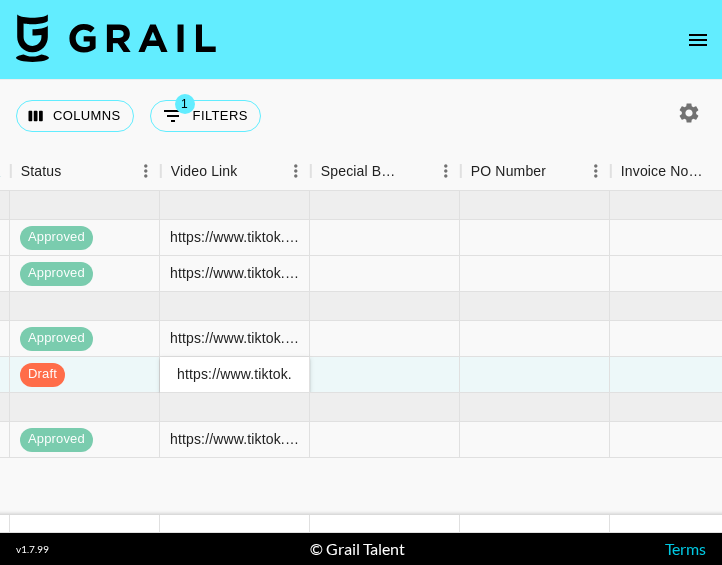 scroll, scrollTop: 0, scrollLeft: 1738, axis: horizontal 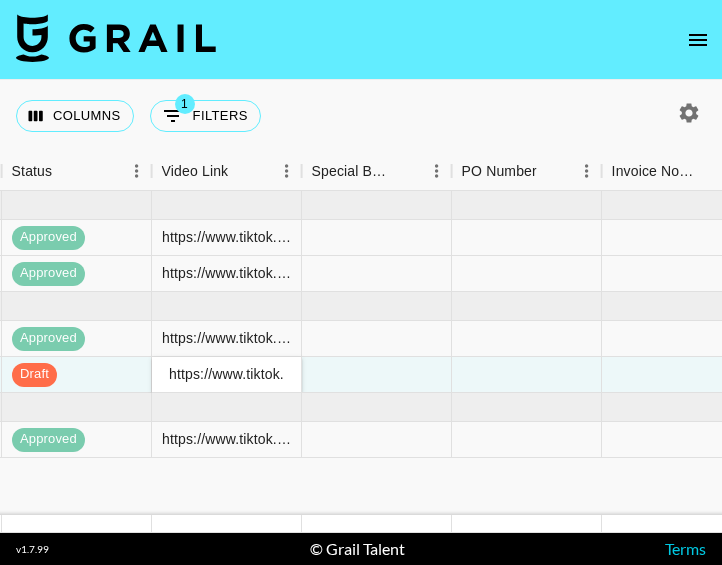click on "[MONTH] '[YEAR]  ( [NUMBER] ) [CURRENCY][AMOUNT] [CURRENCY][AMOUNT] [ID] [EMAIL] [COMPANY] [EMAIL] [ARTIST] [MONTH] '[YEAR]  [CURRENCY][AMOUNT] [CURRENCY][AMOUNT] [STATUS] [LINK] [STATUS] [DATE] [LINK] [ID] [EMAIL] [COMPANY] [EMAIL] [ARTIST] [MONTH] '[YEAR]  [CURRENCY][AMOUNT] [CURRENCY][AMOUNT] [STATUS] [LINK] [STATUS] [DATE] [LINK] [LINK] [MONTH] '[YEAR]  ( [NUMBER] ) [CURRENCY][AMOUNT] [CURRENCY][AMOUNT] [ID] [EMAIL] [COMPANY] [EMAIL] [ARTIST] [MONTH] '[YEAR]  [CURRENCY][AMOUNT] [CURRENCY][AMOUNT] [STATUS] [LINK] [STATUS] [DATE] [LINK] [LINK] [ID] [EMAIL]" at bounding box center [-78, 353] 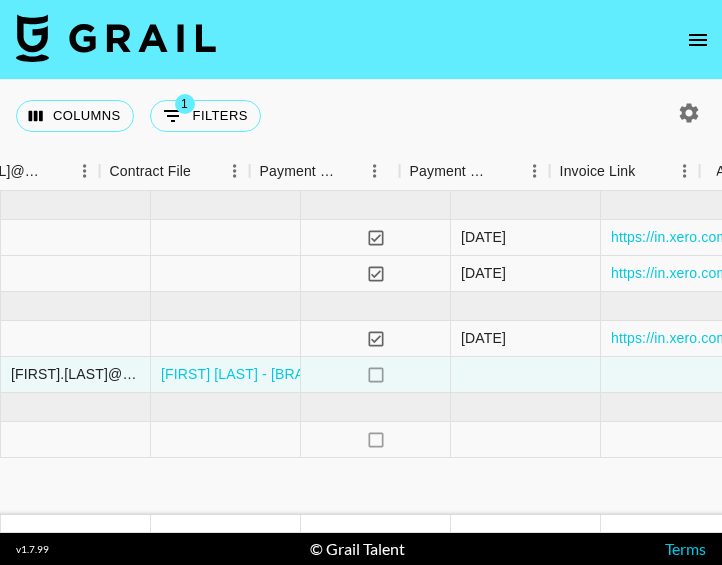 scroll, scrollTop: 0, scrollLeft: 2598, axis: horizontal 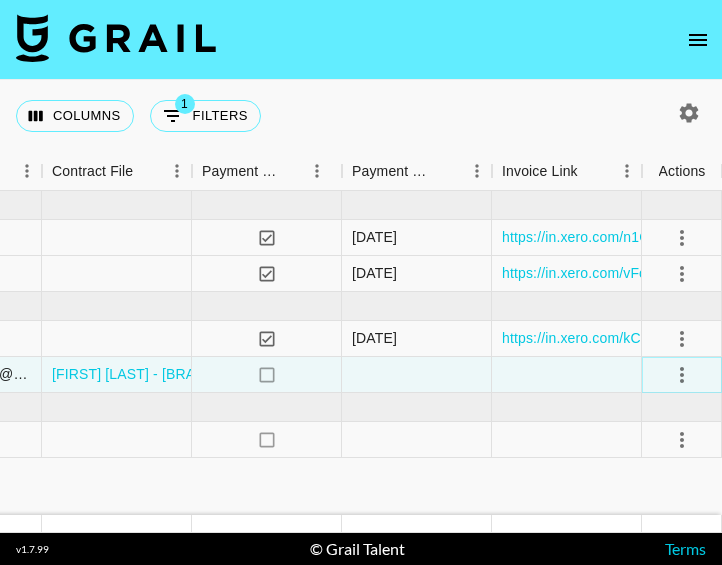 click 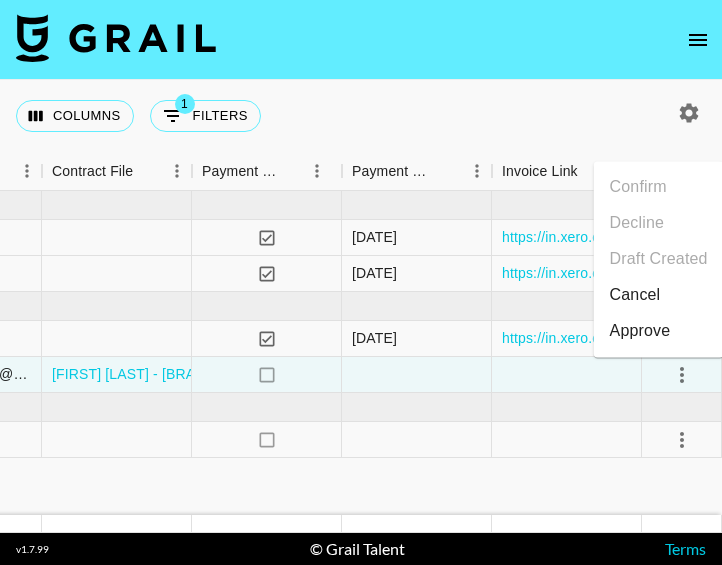 click on "Approve" at bounding box center (659, 331) 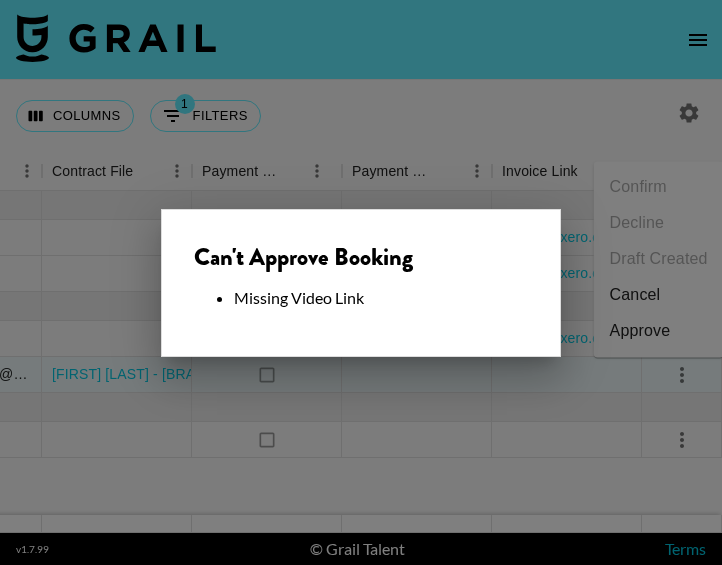 click at bounding box center [361, 282] 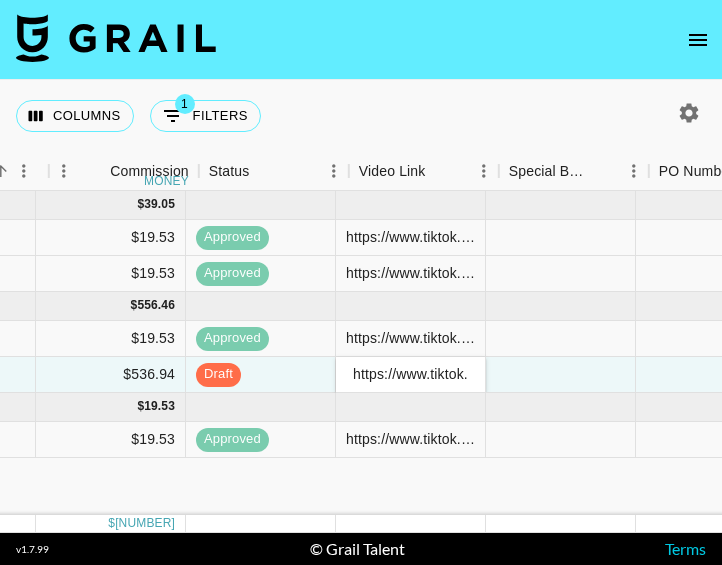 scroll, scrollTop: 0, scrollLeft: 1556, axis: horizontal 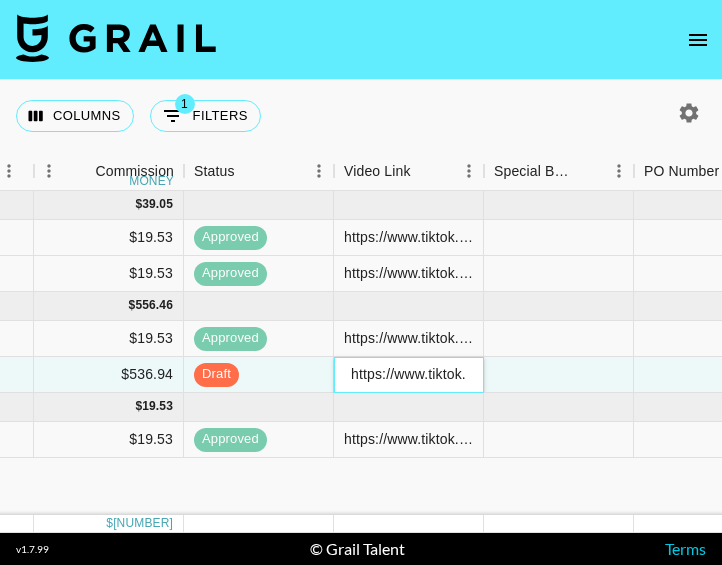 click on "https://www.tiktok.com/@melissa_fakler/video/7534832293660183838?is_from_webapp=1&sender_device=pc&web_id=7499547806056711711" at bounding box center [408, 374] 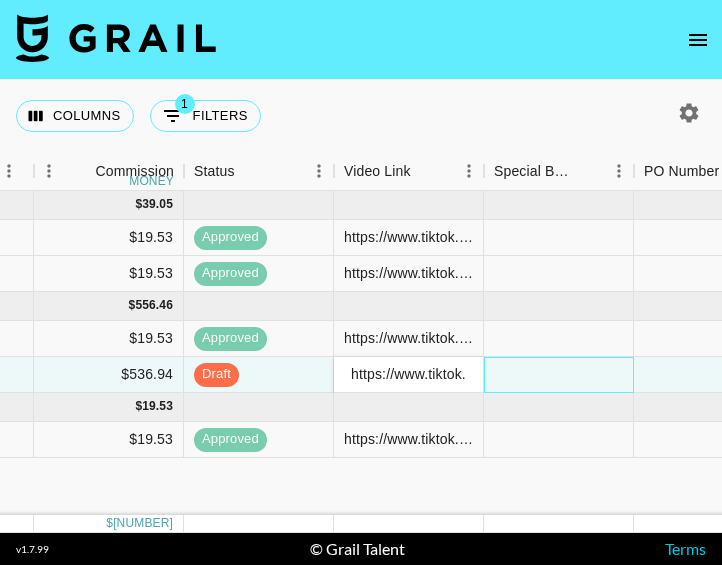 click at bounding box center (559, 375) 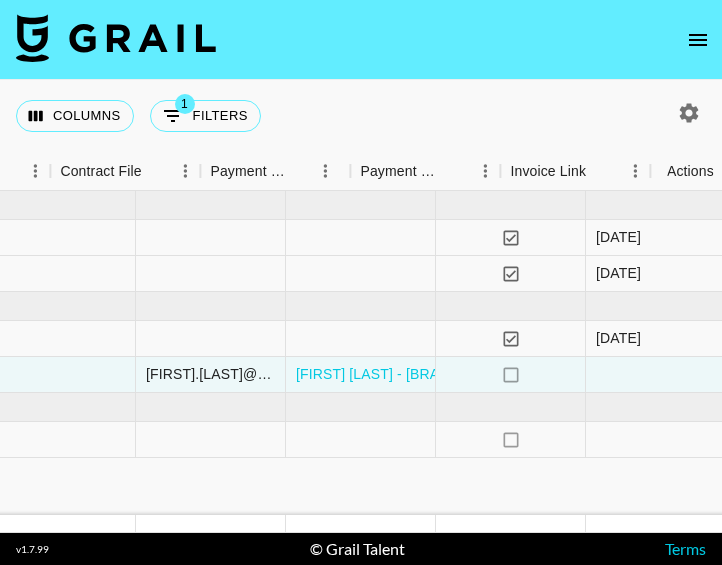scroll, scrollTop: 0, scrollLeft: 2598, axis: horizontal 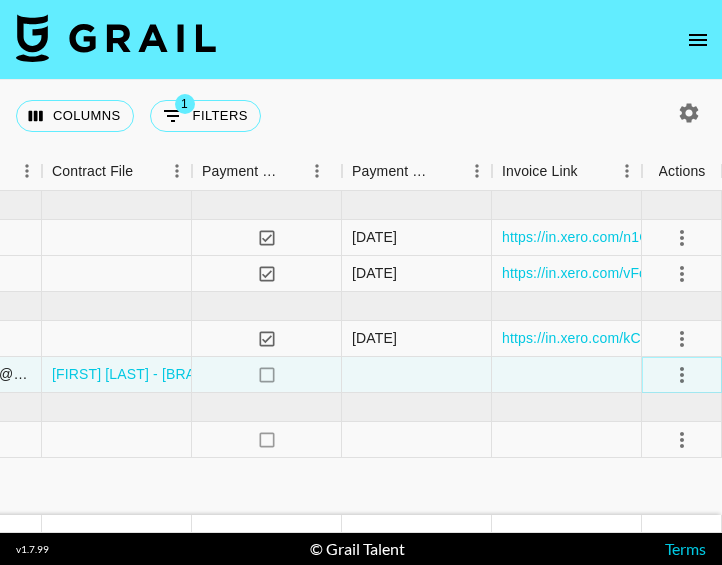 click 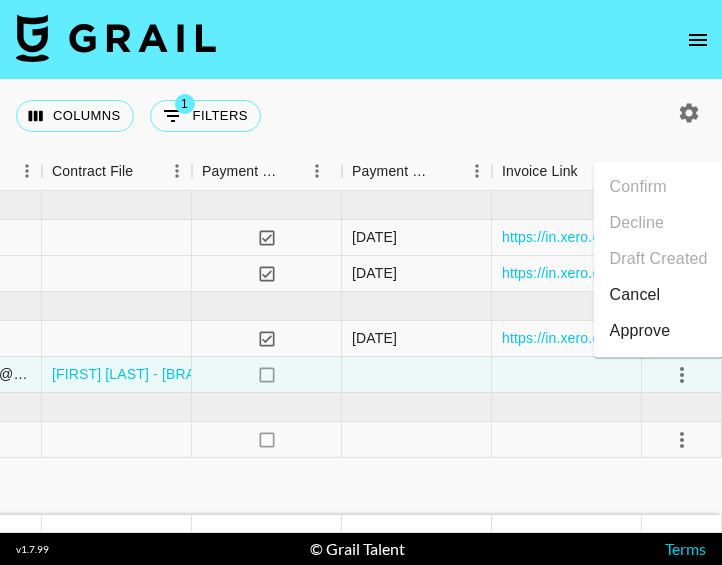 click on "Approve" at bounding box center [640, 331] 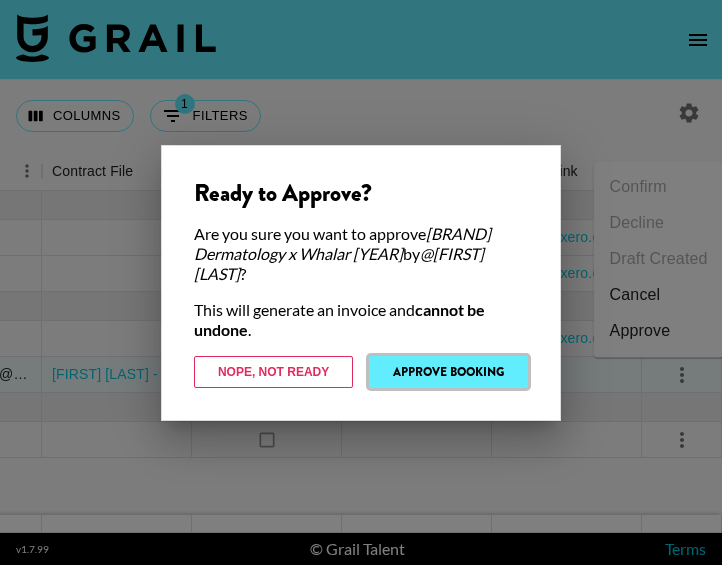 click on "Approve Booking" at bounding box center [448, 372] 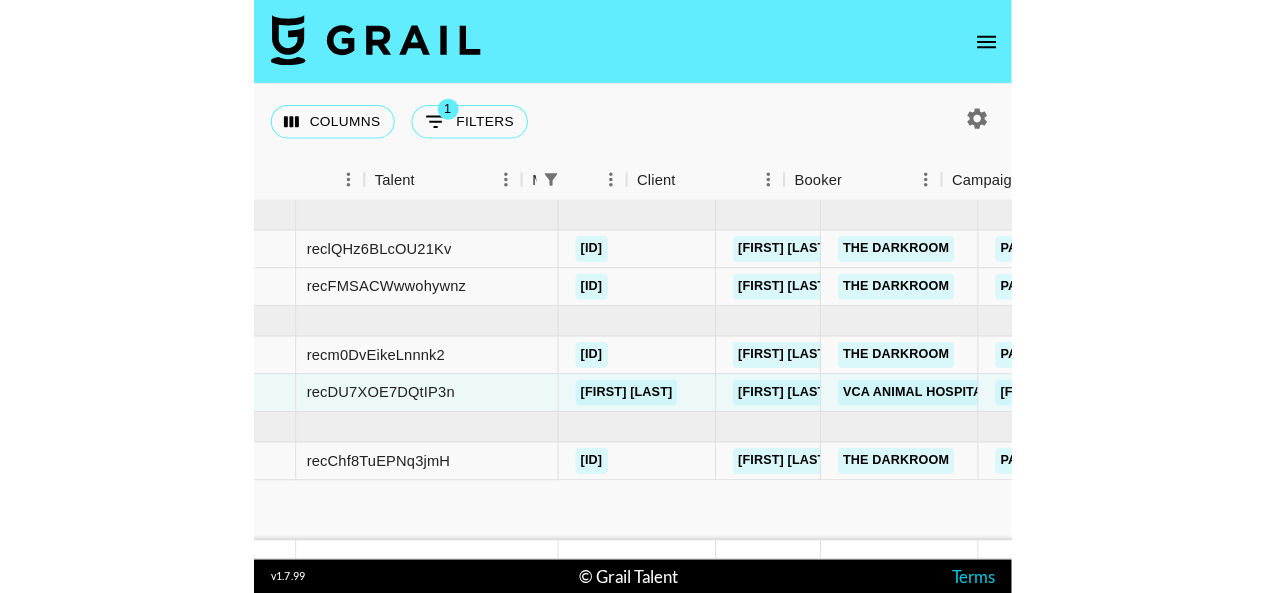 scroll, scrollTop: 0, scrollLeft: 0, axis: both 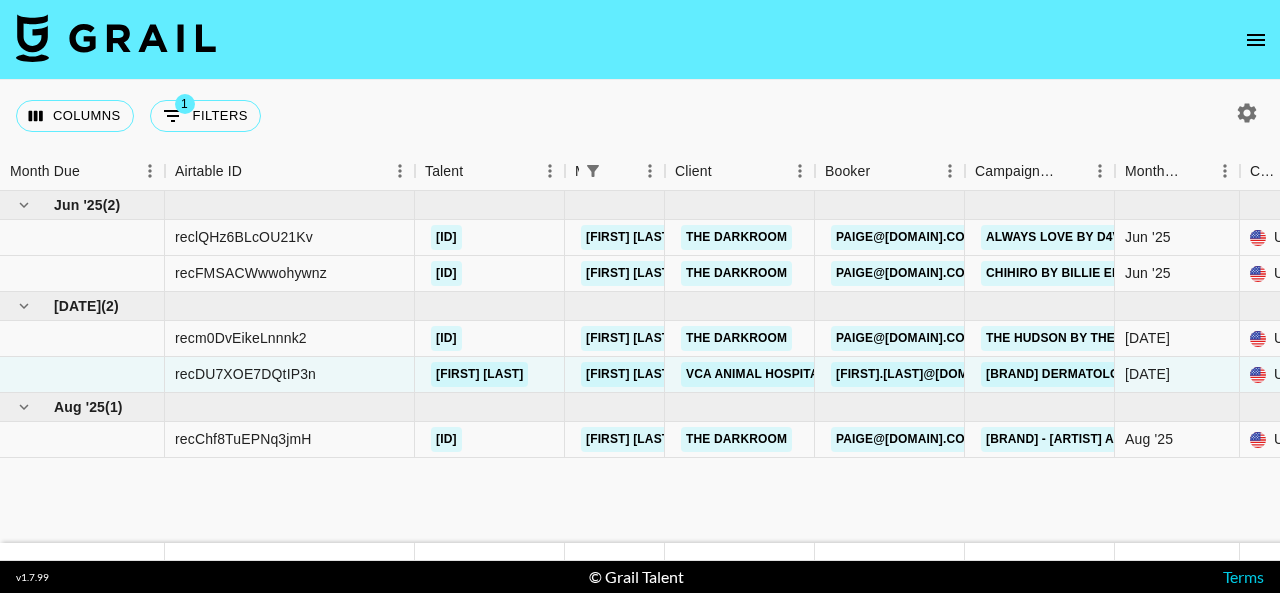 click 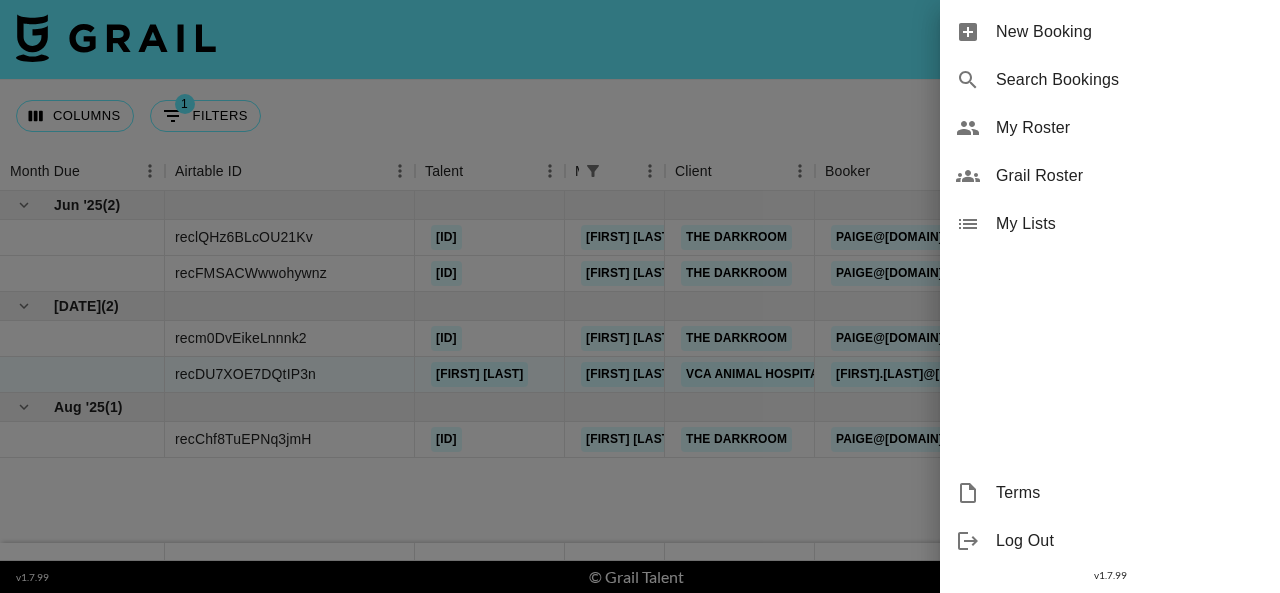 click on "New Booking" at bounding box center (1130, 32) 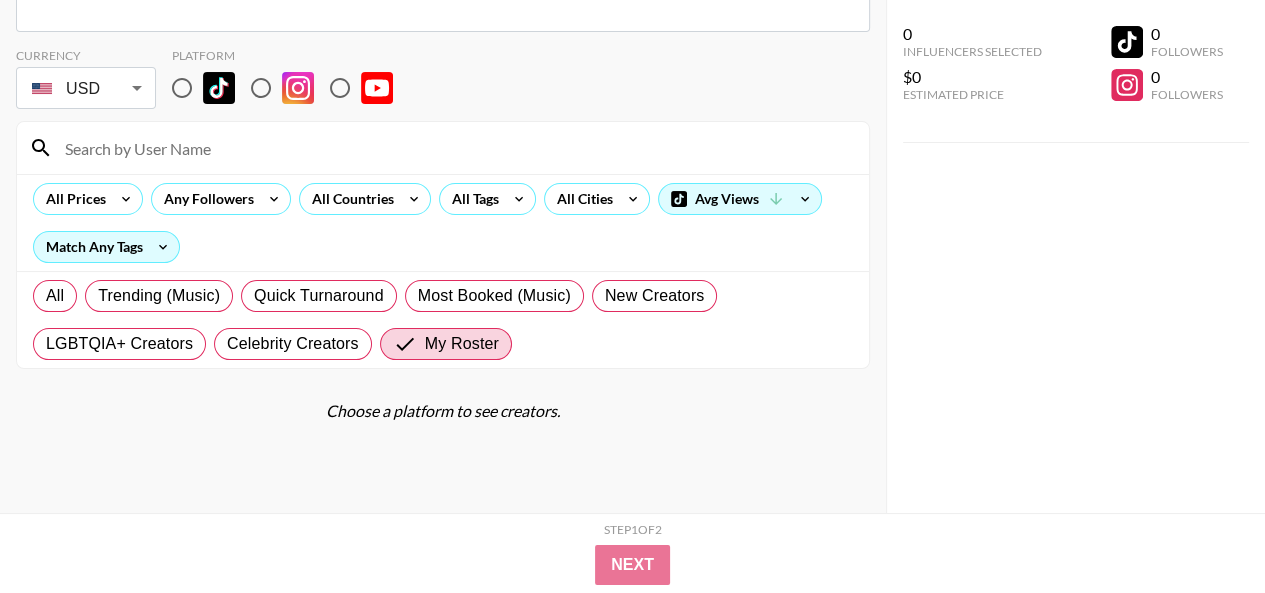 scroll, scrollTop: 0, scrollLeft: 0, axis: both 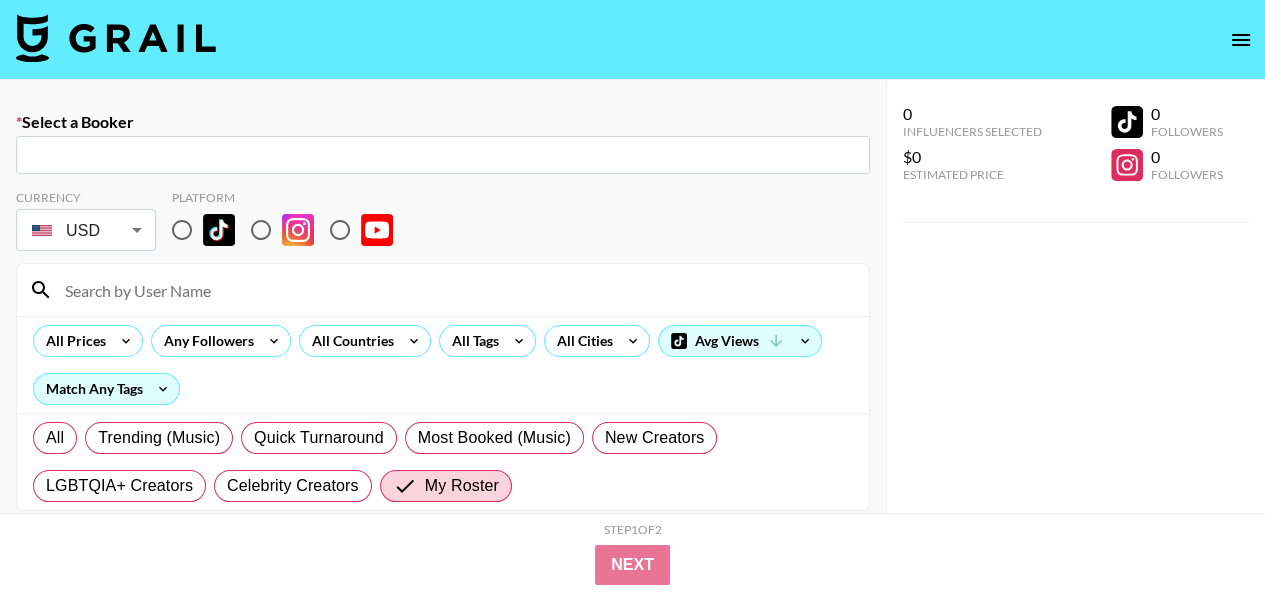 click at bounding box center (443, 155) 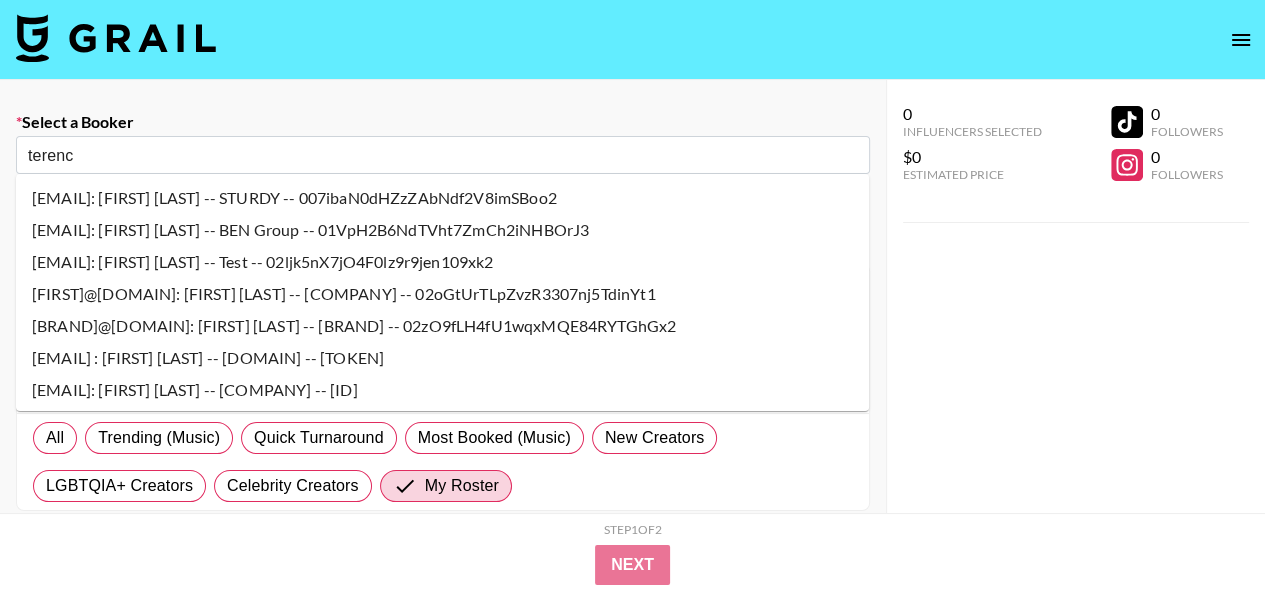 click on "terenc" at bounding box center [443, 155] 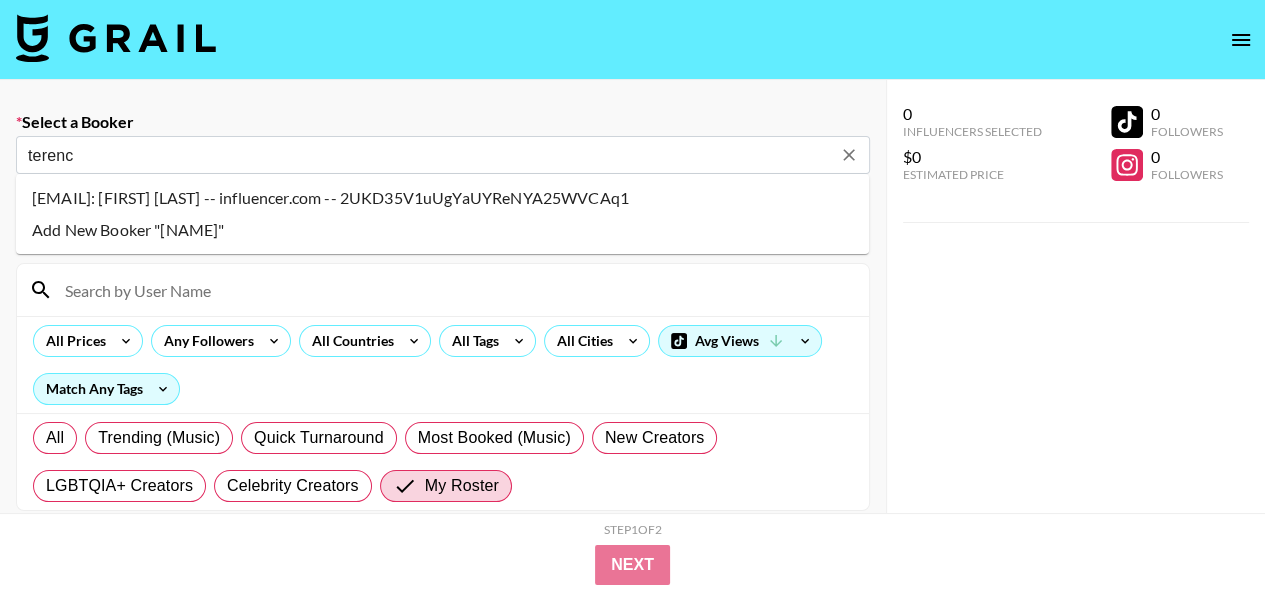 type on "terenc" 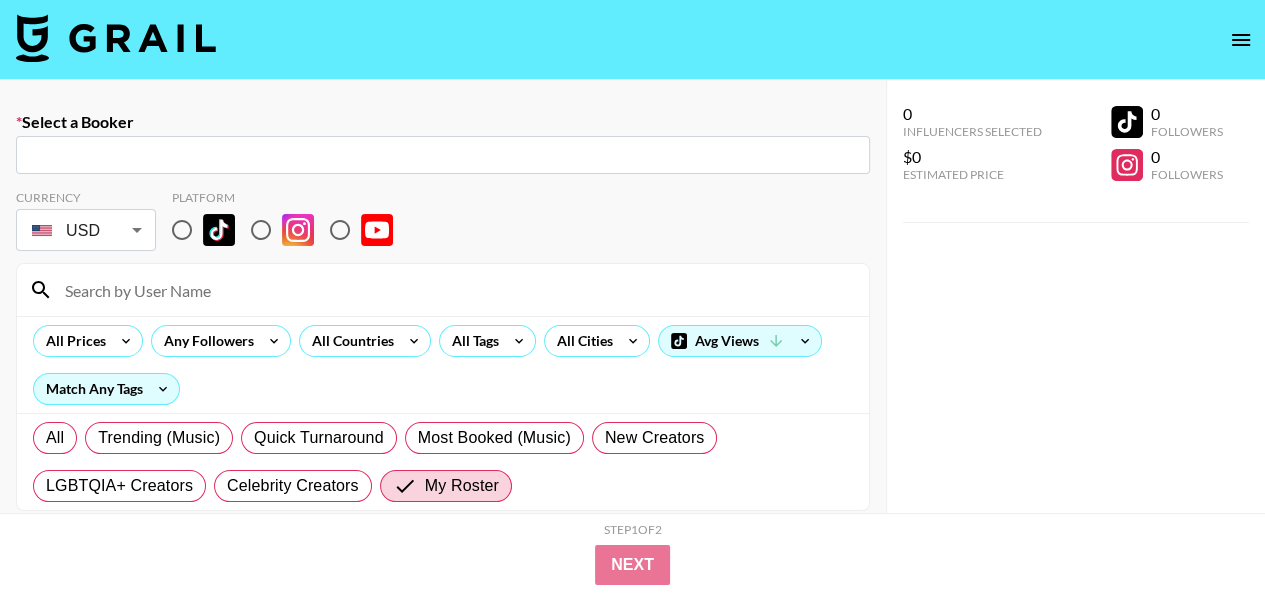 click on "0 Influencers Selected $0 Estimated Price 0 Followers 0 Followers" at bounding box center [1076, 336] 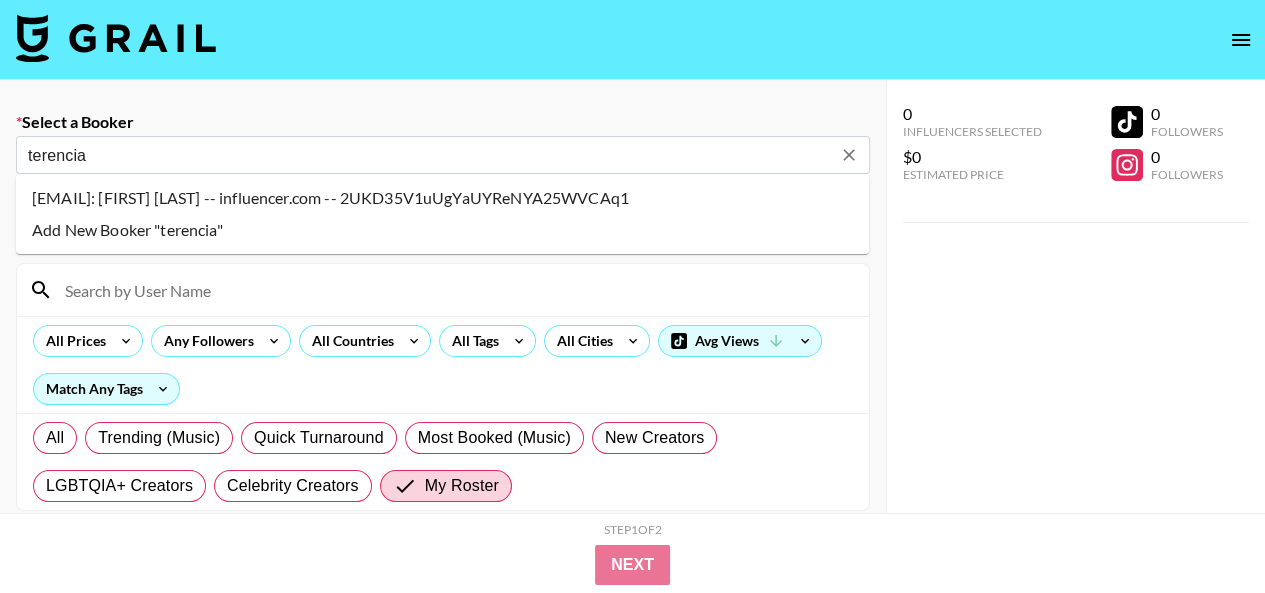 click on "[EMAIL]: [FIRST] [LAST] -- influencer.com -- 2UKD35V1uUgYaUYReNYA25WVCAq1" at bounding box center (442, 198) 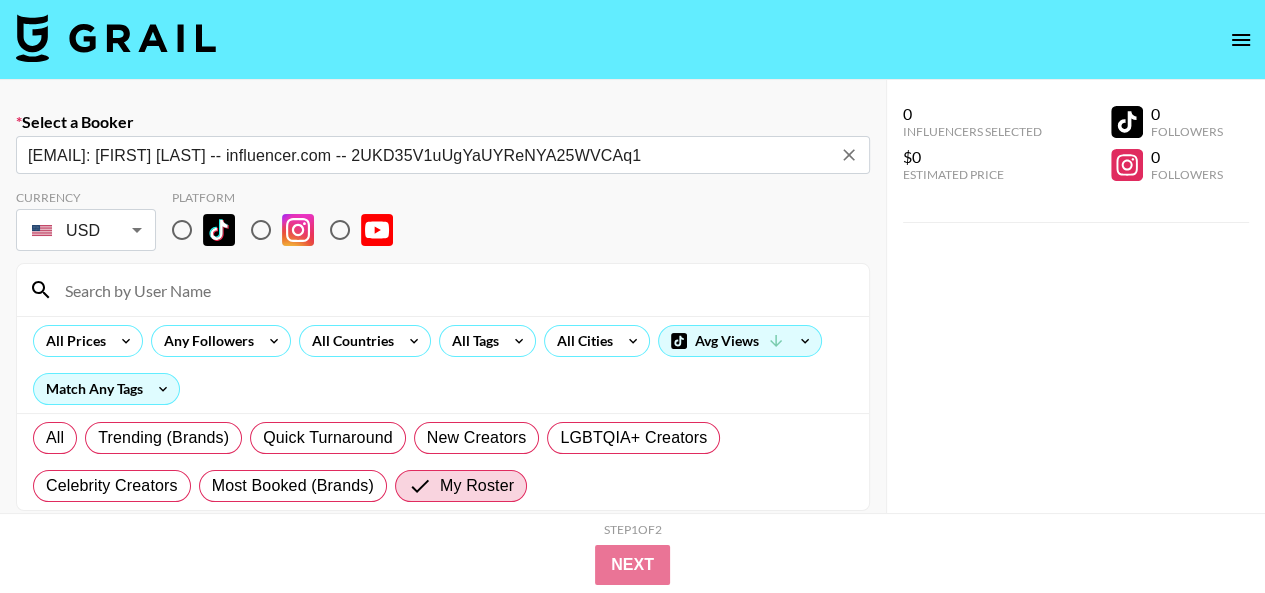 type on "[EMAIL]: [FIRST] [LAST] -- influencer.com -- 2UKD35V1uUgYaUYReNYA25WVCAq1" 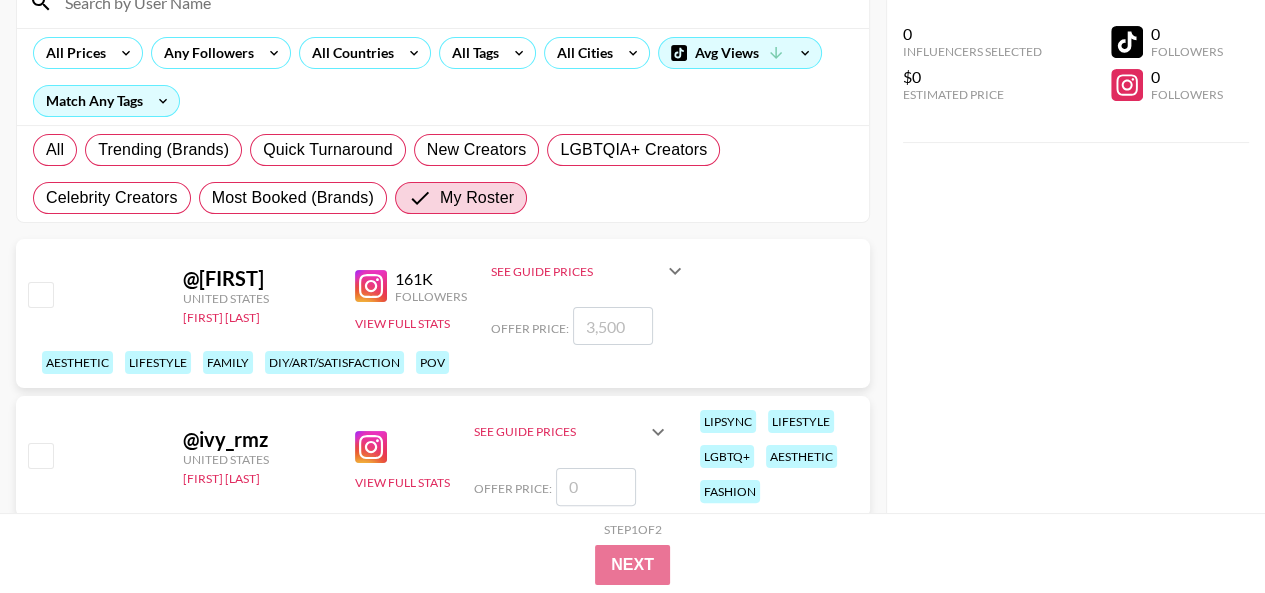 scroll, scrollTop: 347, scrollLeft: 0, axis: vertical 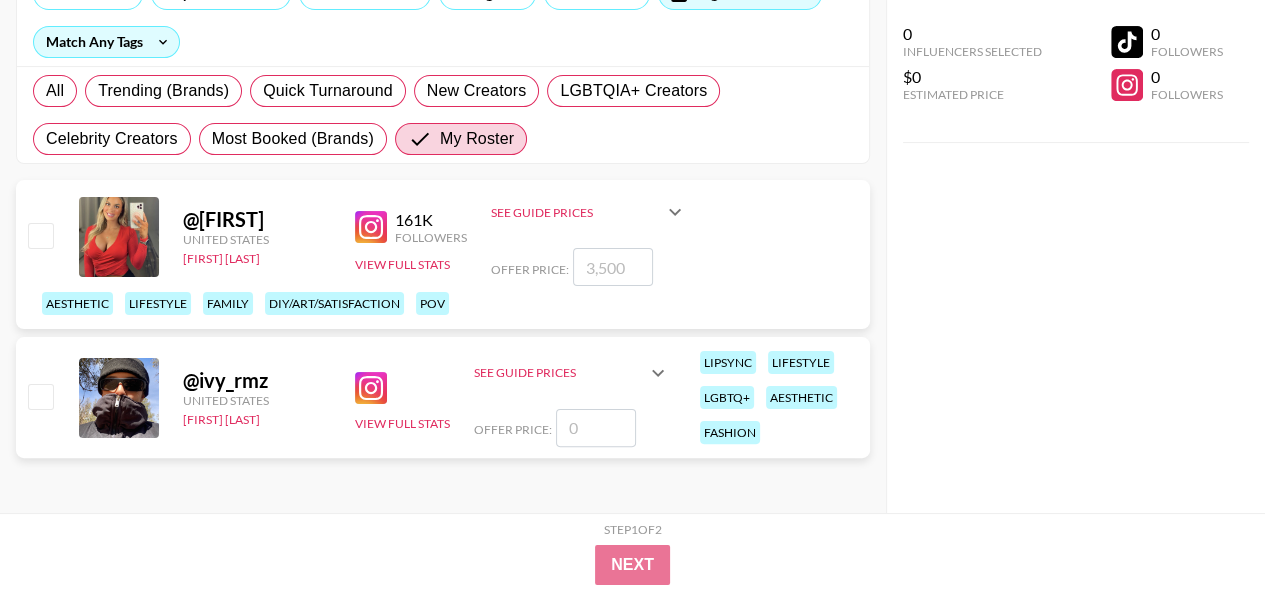 click at bounding box center (40, 235) 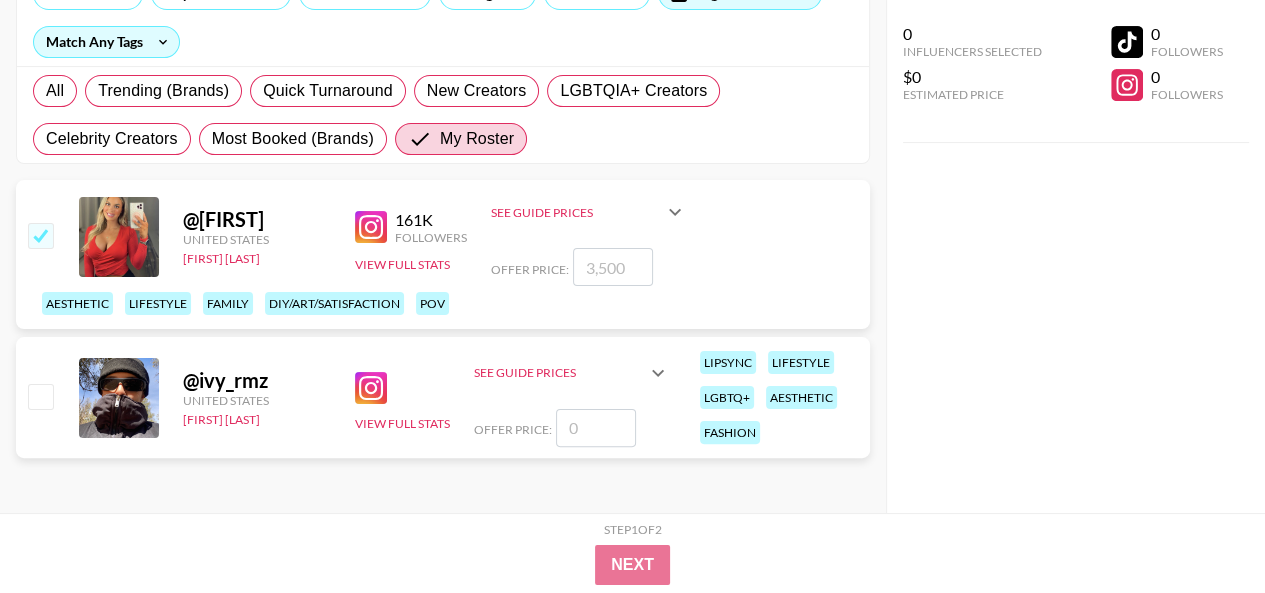 checkbox on "true" 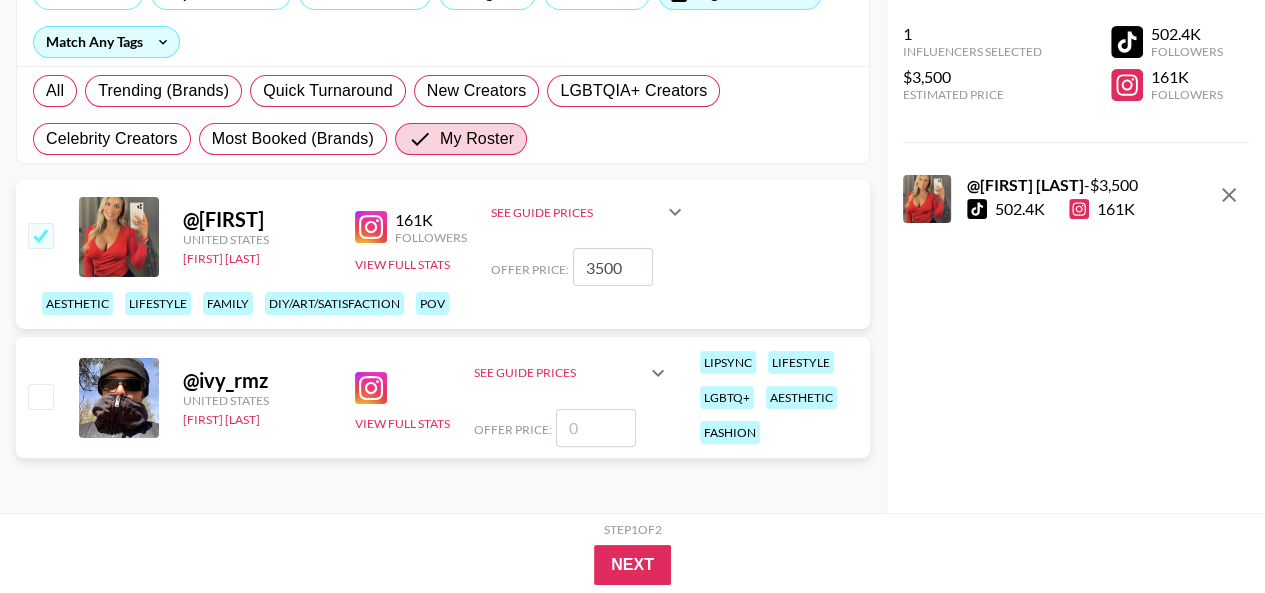 click on "3500" at bounding box center [613, 267] 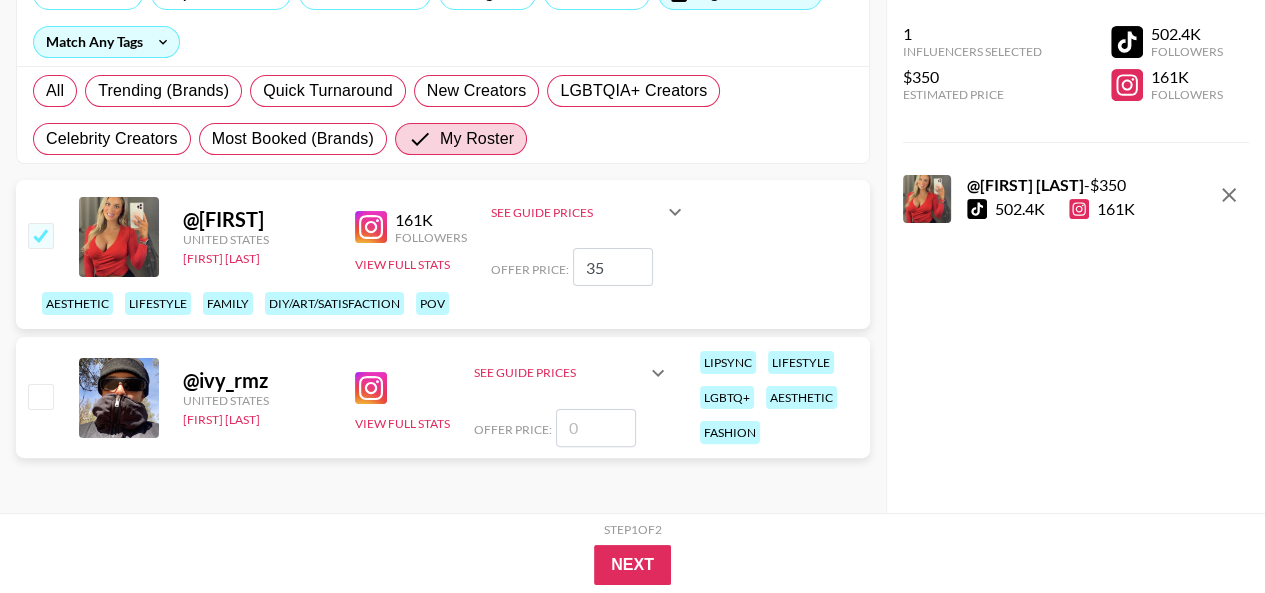 type on "3" 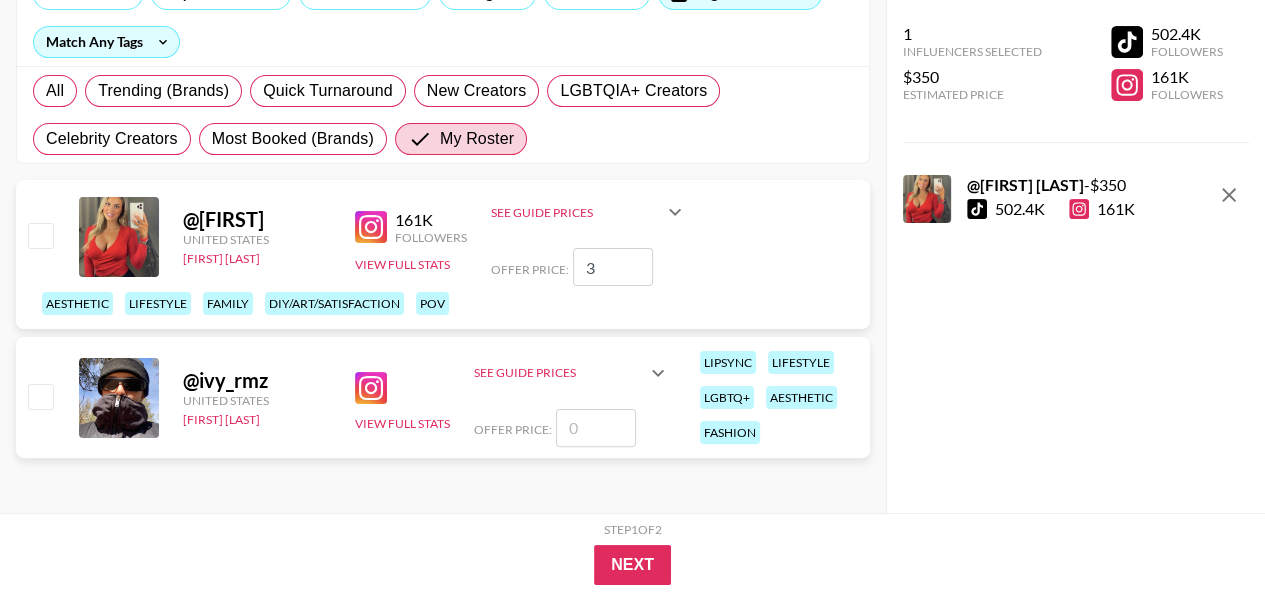 type 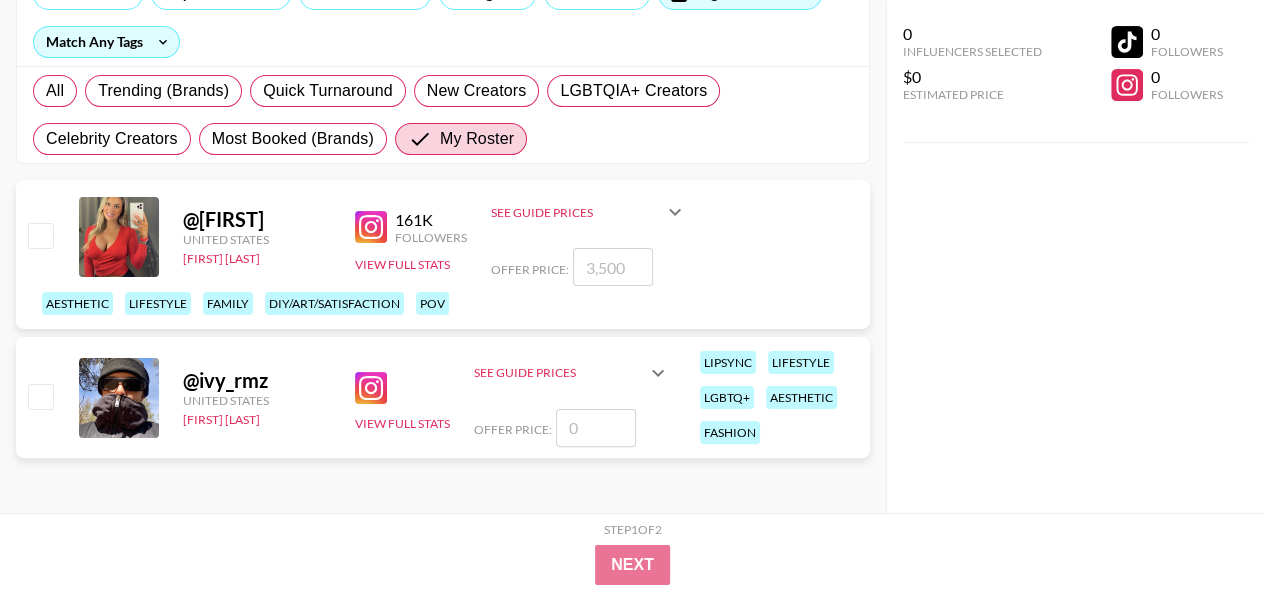 checkbox on "false" 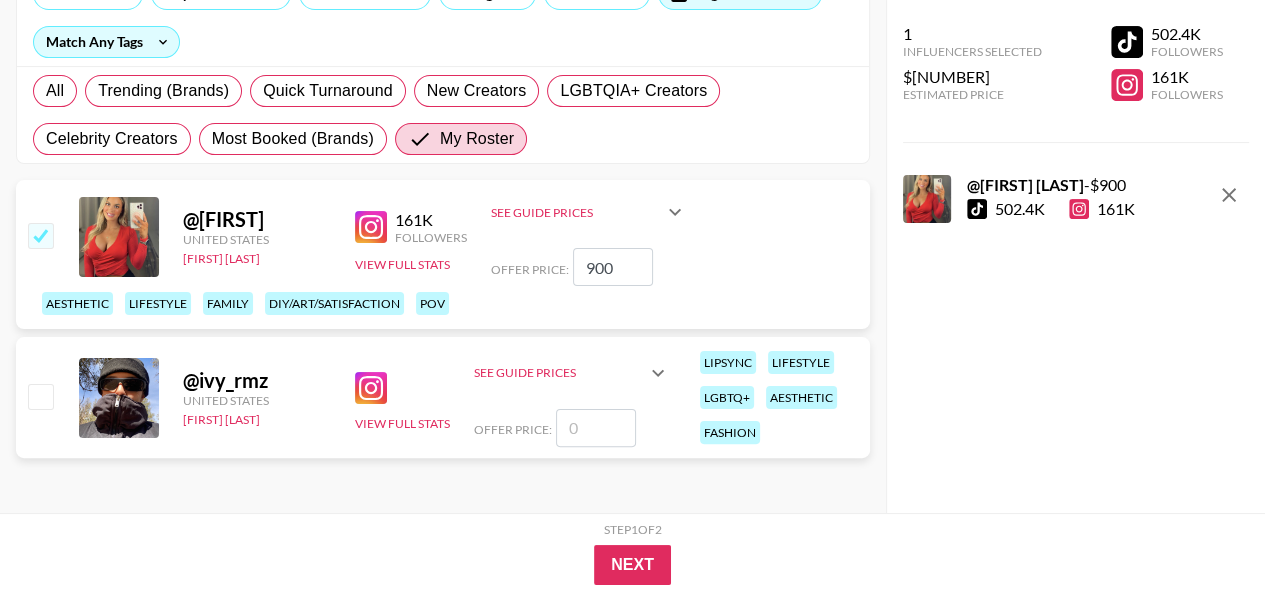 type on "9000" 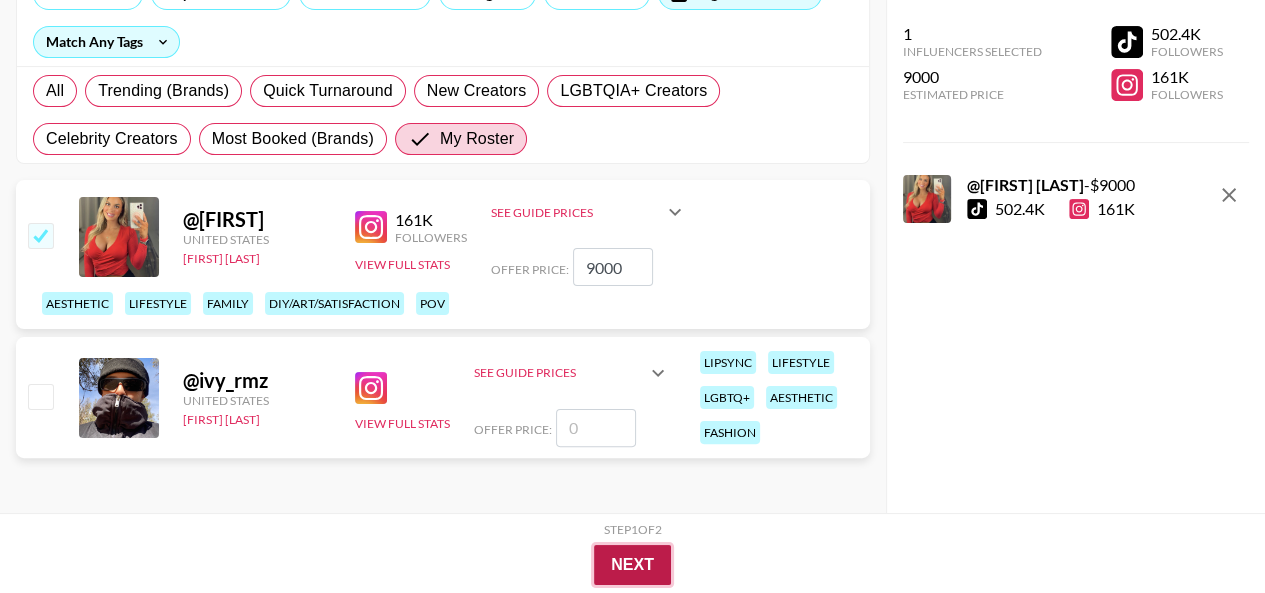 click on "Next" at bounding box center [632, 565] 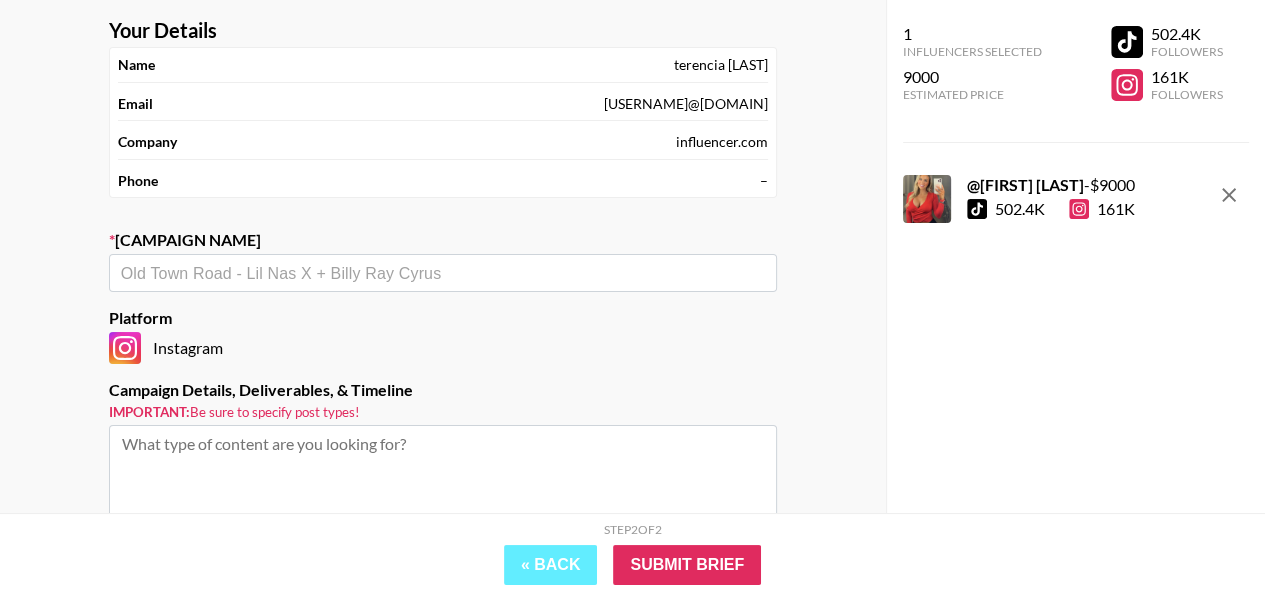 scroll, scrollTop: 94, scrollLeft: 0, axis: vertical 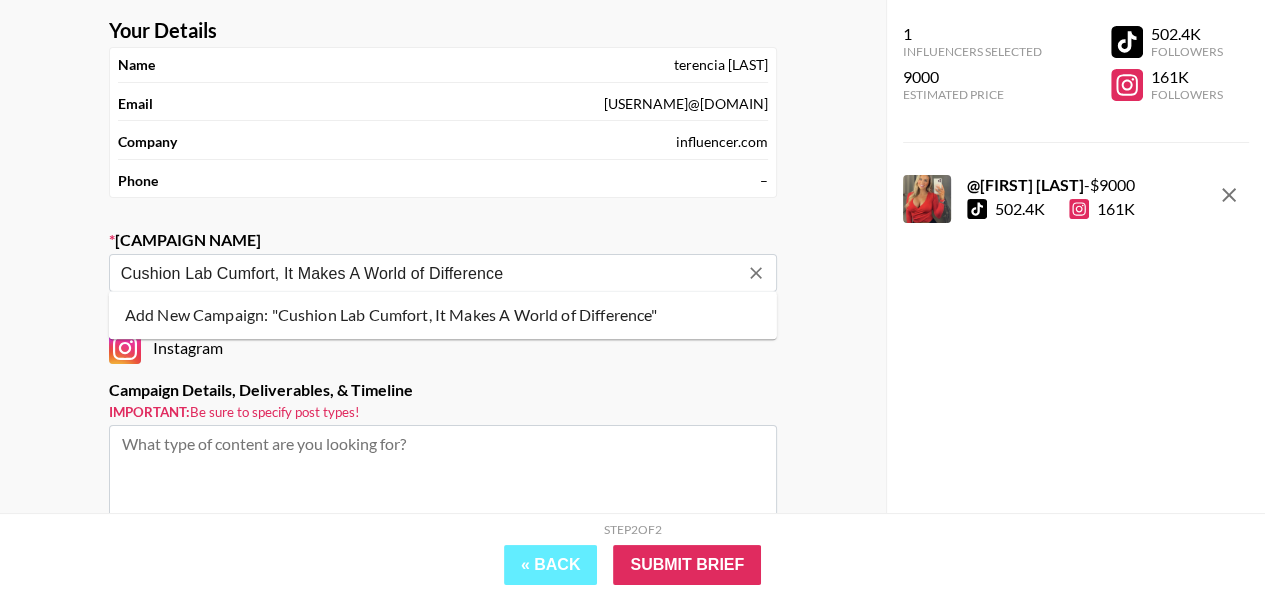 click on "Add New Campaign: "Cushion Lab Cumfort, It Makes A World of Difference"" at bounding box center (443, 315) 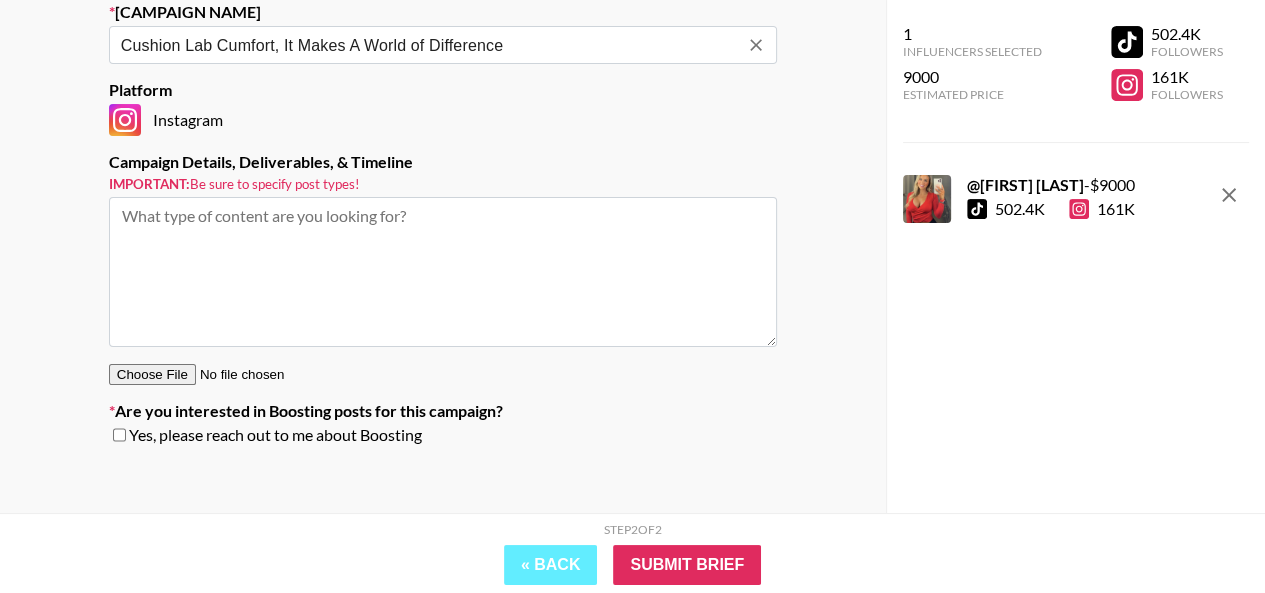 scroll, scrollTop: 323, scrollLeft: 0, axis: vertical 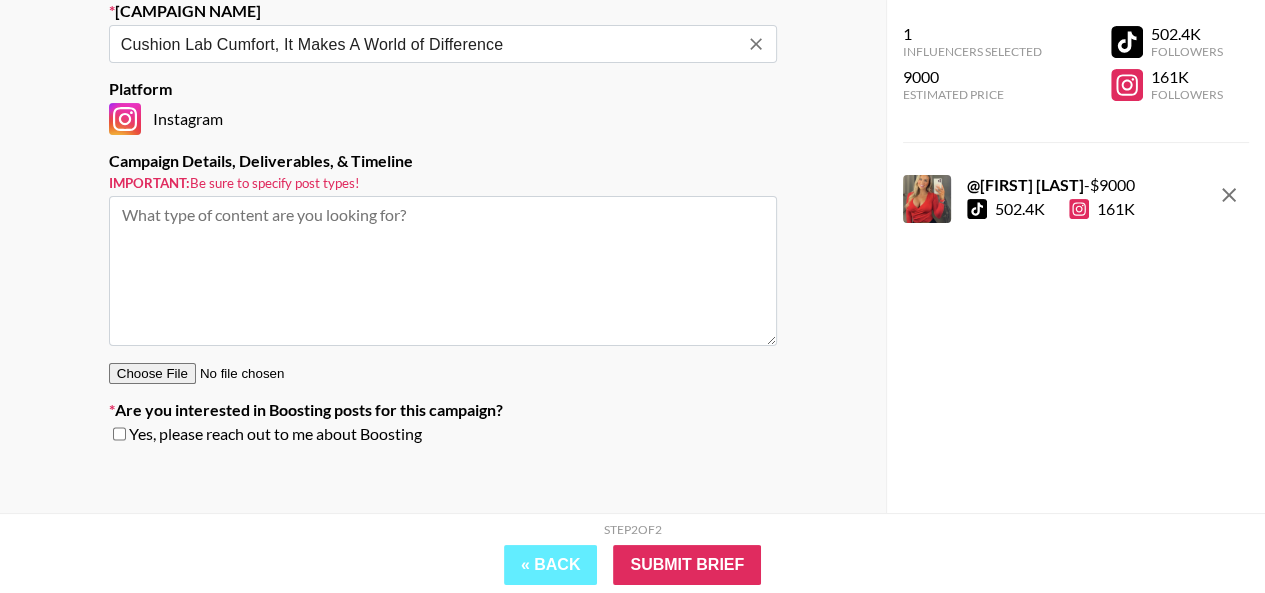 type on "Cushion Lab Cumfort, It Makes A World of Difference" 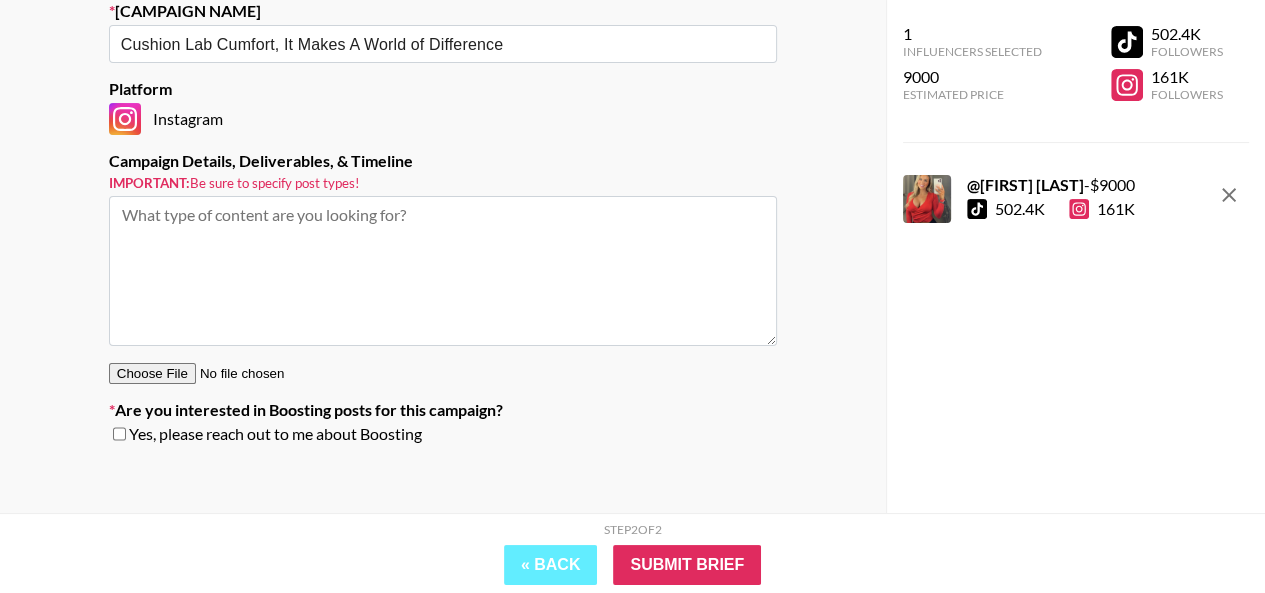 click at bounding box center [443, 271] 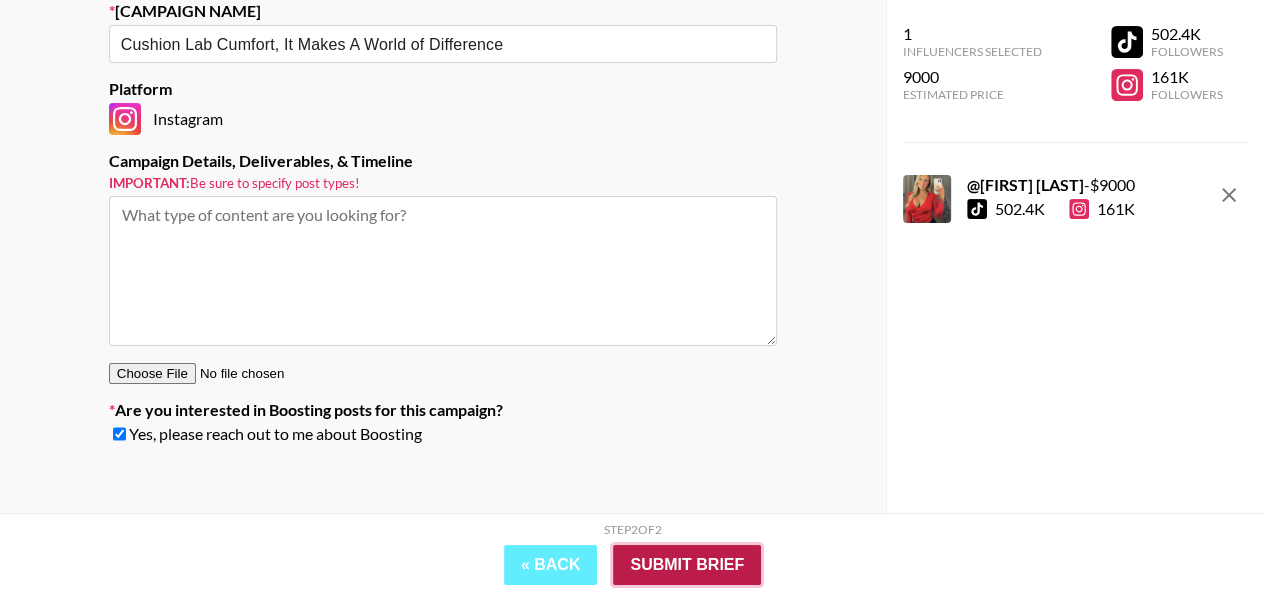 click on "Submit Brief" at bounding box center (687, 565) 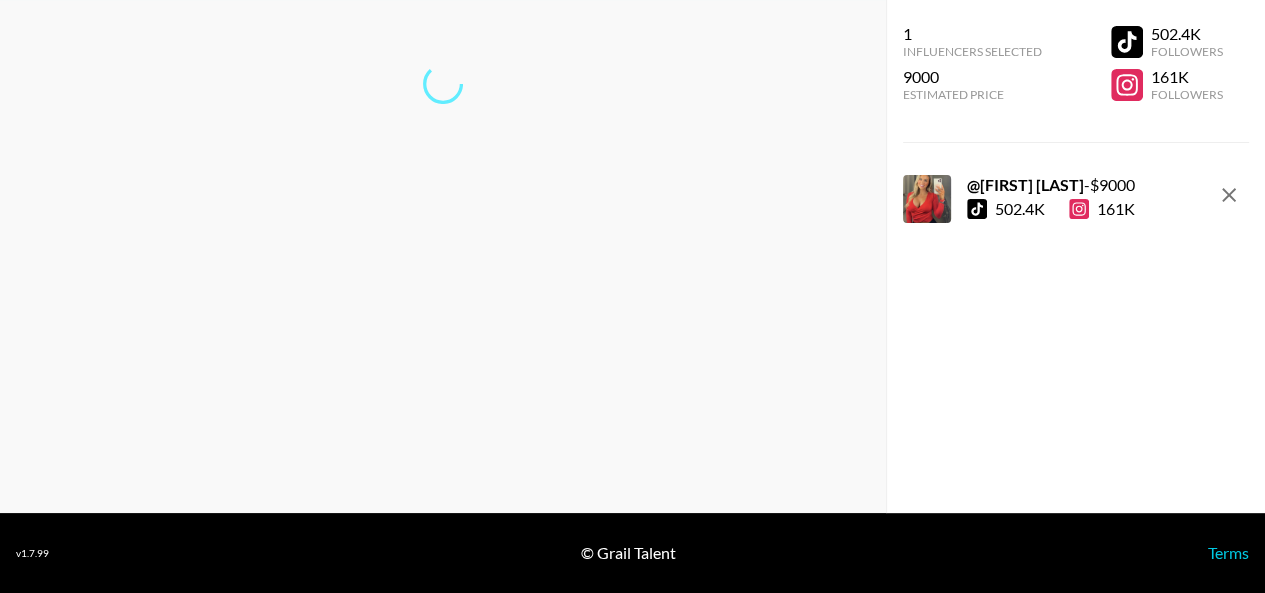 scroll, scrollTop: 80, scrollLeft: 0, axis: vertical 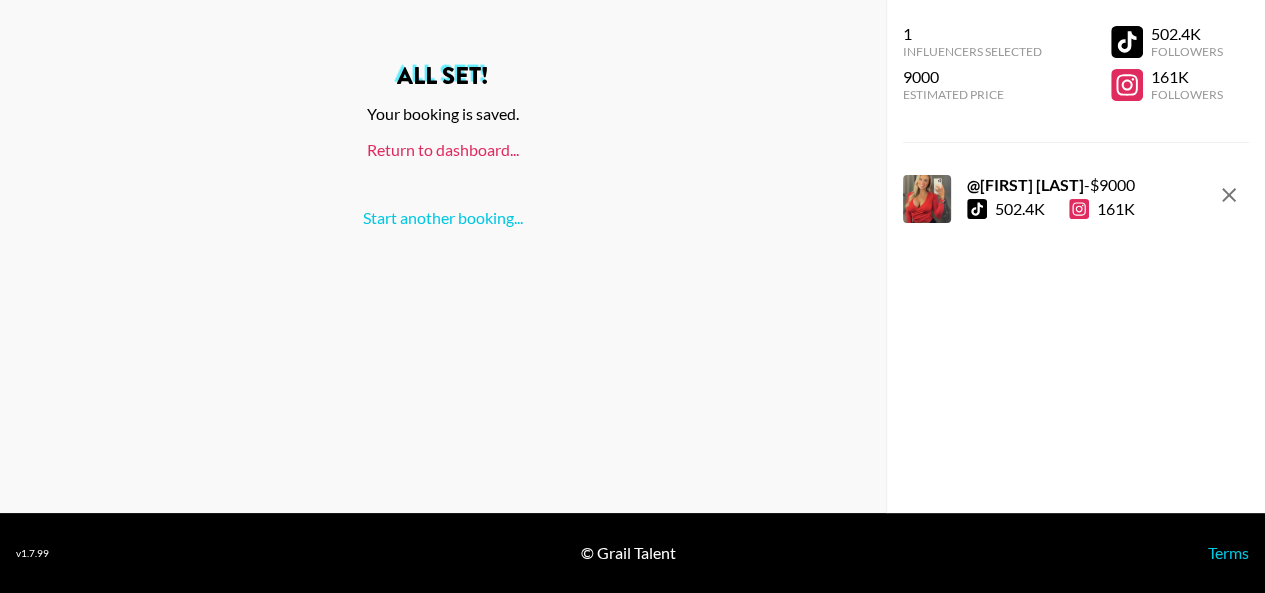 click on "Return to dashboard..." at bounding box center [443, 149] 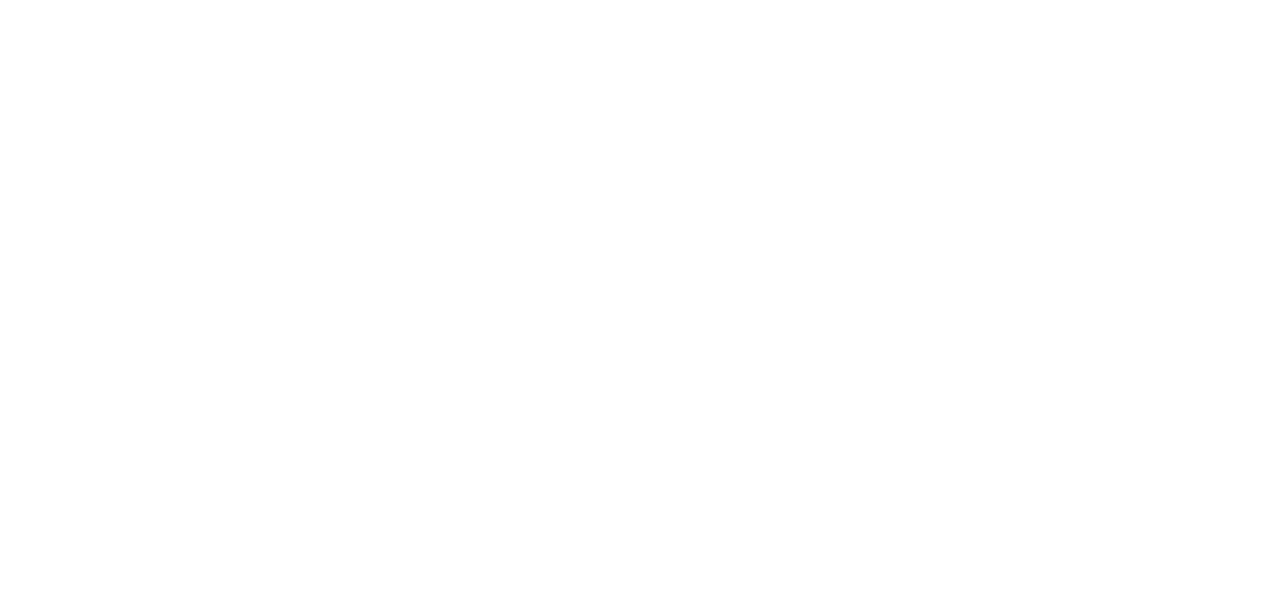 scroll, scrollTop: 0, scrollLeft: 0, axis: both 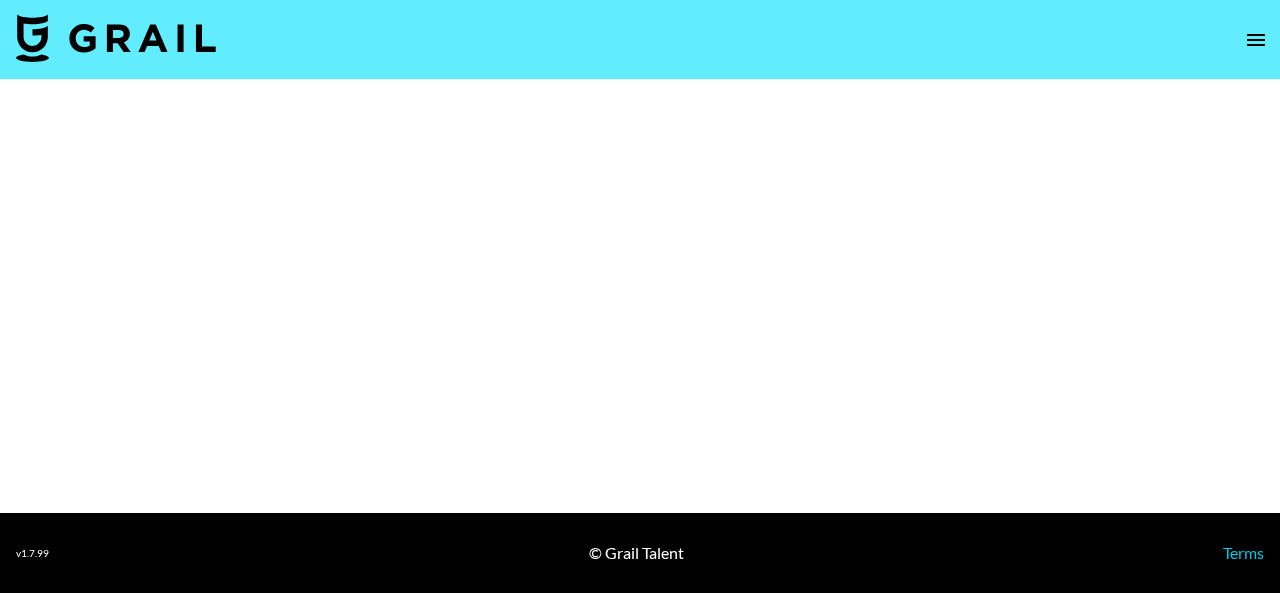 select on "Brand" 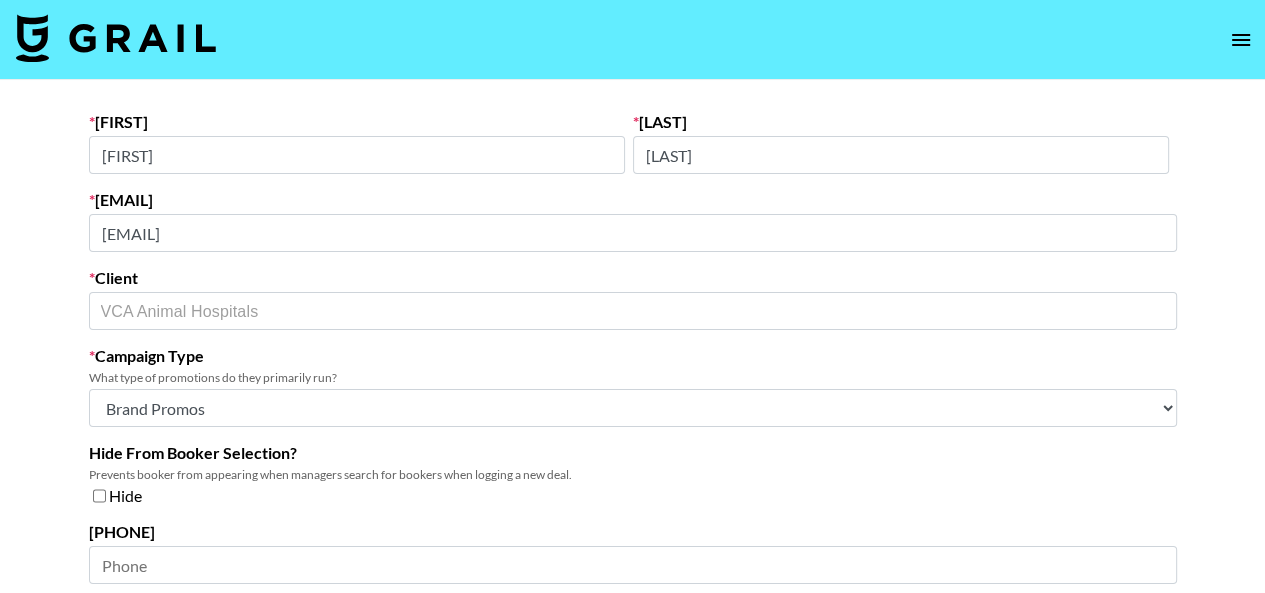 scroll, scrollTop: 7, scrollLeft: 0, axis: vertical 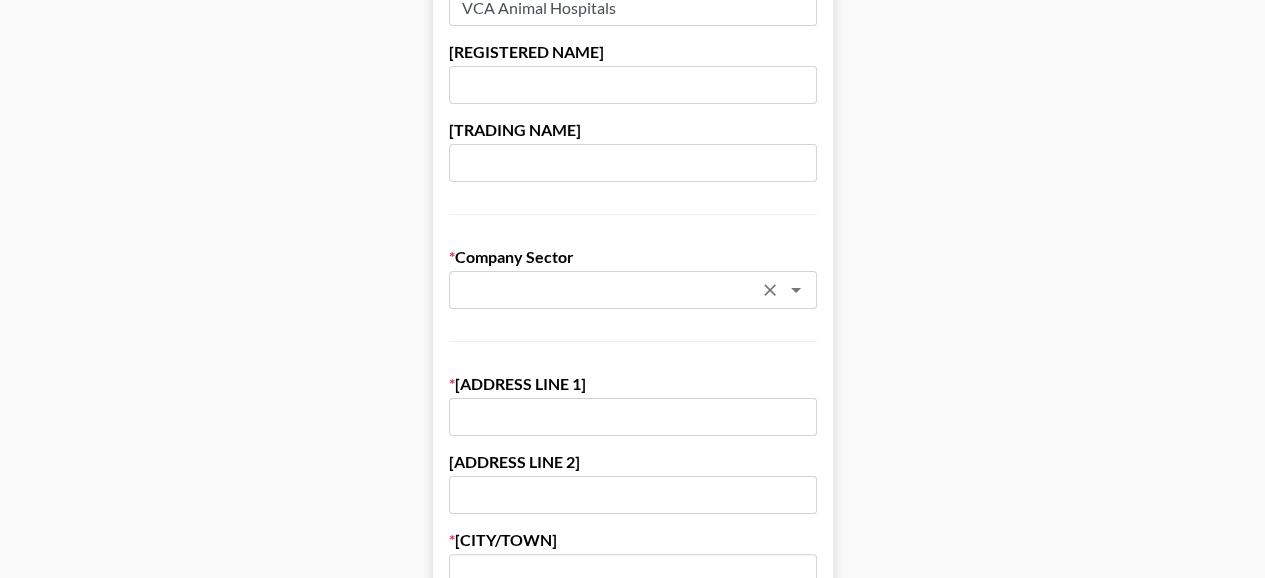 click at bounding box center (606, 290) 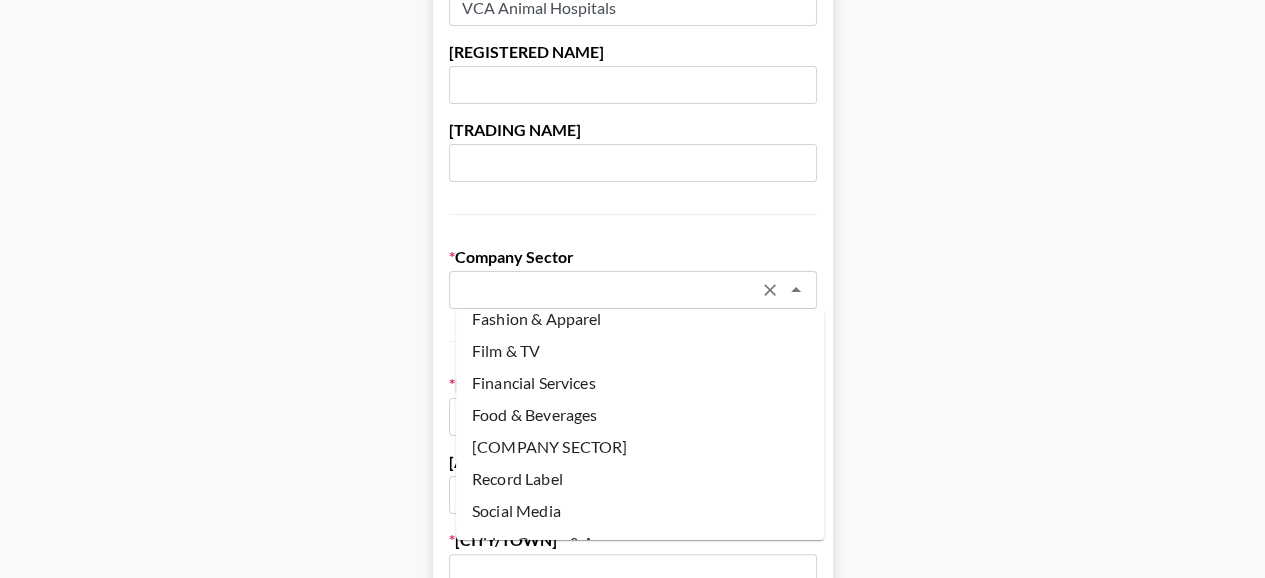 scroll, scrollTop: 226, scrollLeft: 0, axis: vertical 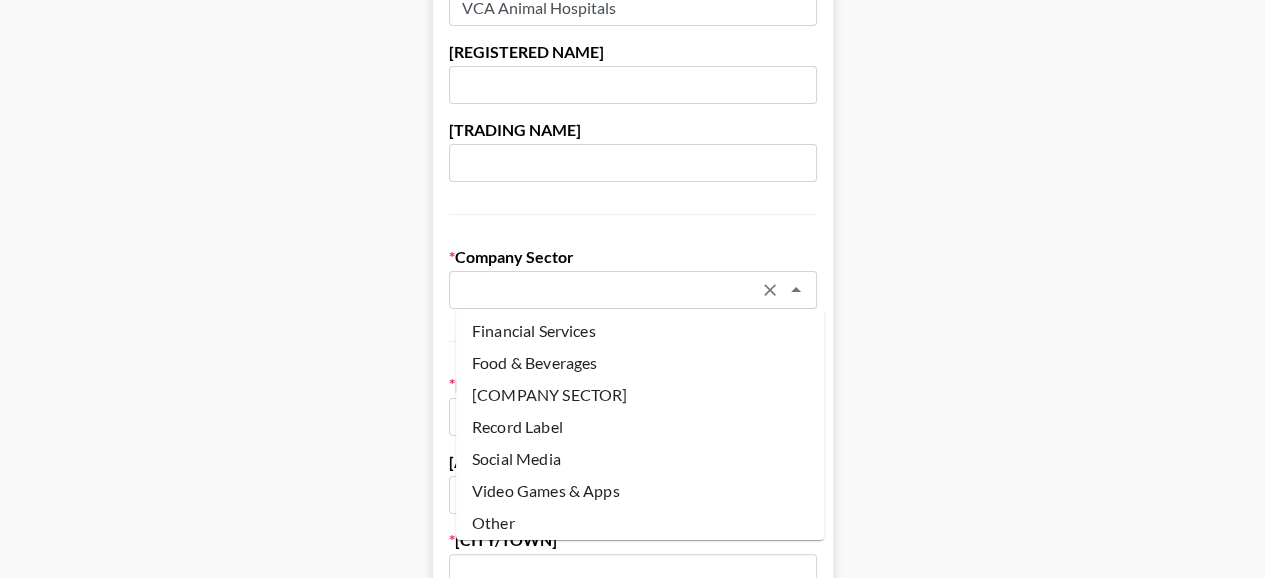 click on "[COMPANY SECTOR]" at bounding box center [640, 395] 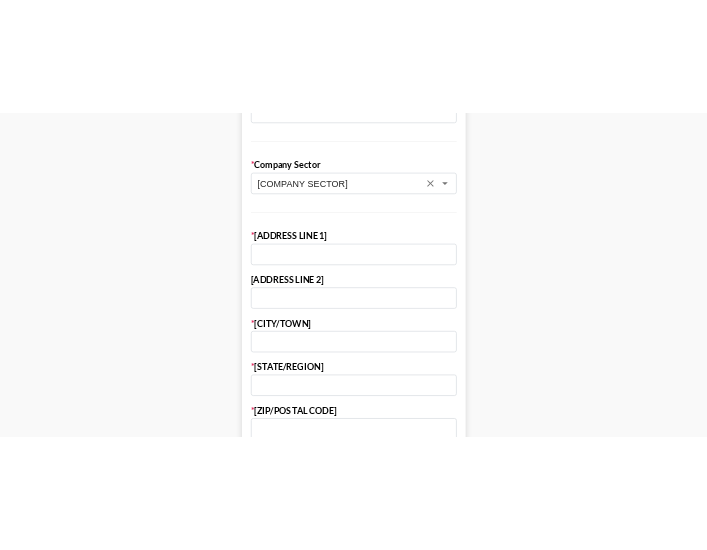 scroll, scrollTop: 424, scrollLeft: 0, axis: vertical 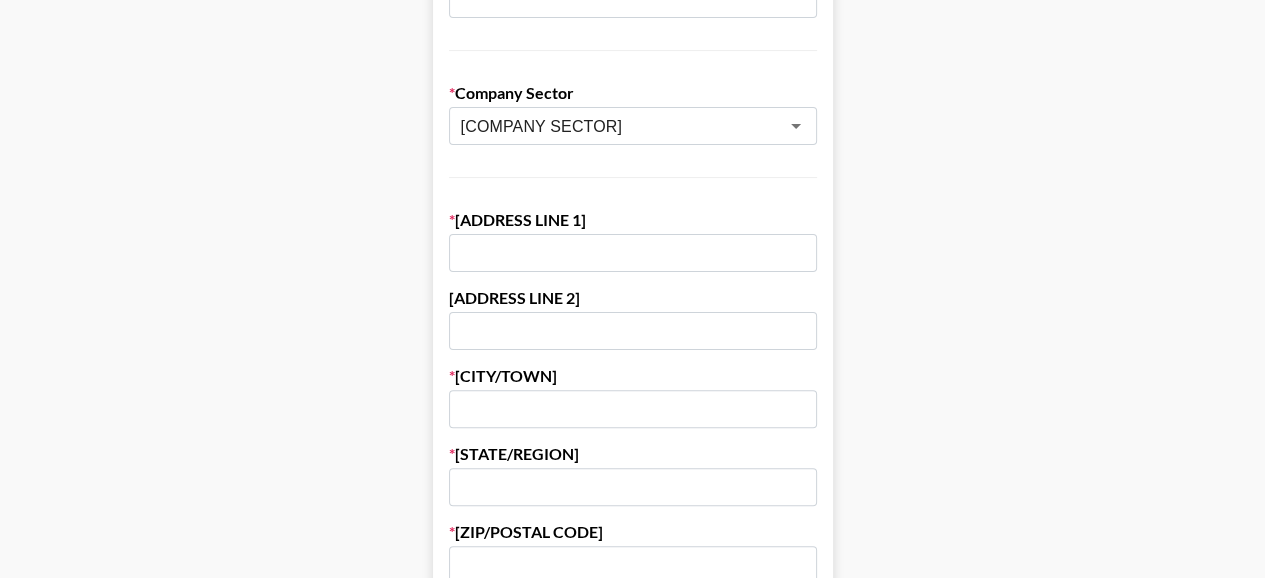 click on "Send New Client Form to Client Copy Link to Client Form Company Name VCA Animal Hospitals Registered Name (If Different) Trading Name (If Different) Company Sector Health & Wellbeing ​ Address Line 1 Address Line 2 City/Town State/Region Zip/Postal Code Country ​ If you don't have a billing department, enter your own info below instead. Billing/Finance Dep. Email Billing/Finance Dep. Phone Number VAT Number (UK/EU Only) Organization Number (if different) Lock Currency Any Currency Allowed USD GBP EUR CAD AUD Approval Requirements Editable by admins only Requires Invoice Notes Requires Purchase Order Requires Uniport Email Payment Terms Invoice Both Booker and Client Send Invoice to Both Billing Email and Booker Email Save Client Info" at bounding box center (632, 688) 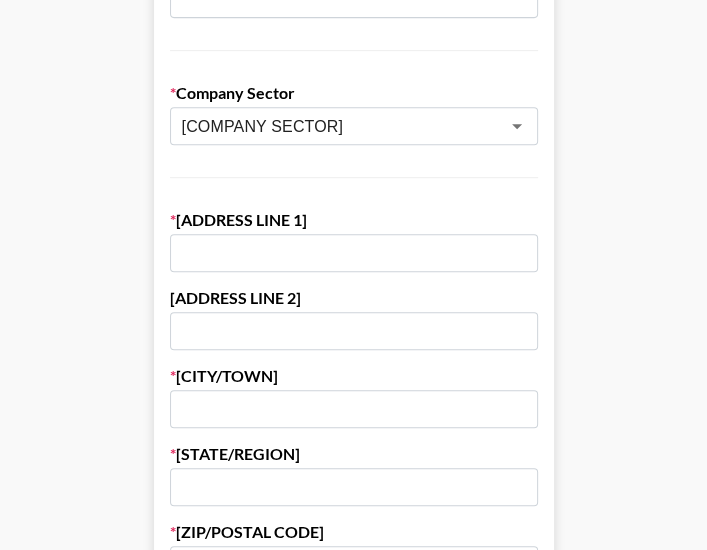 click at bounding box center (354, 253) 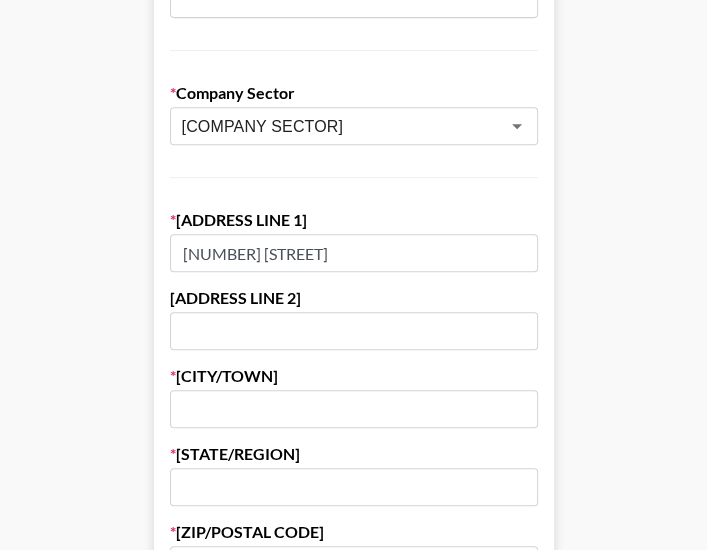 type on "[NUMBER] [STREET]" 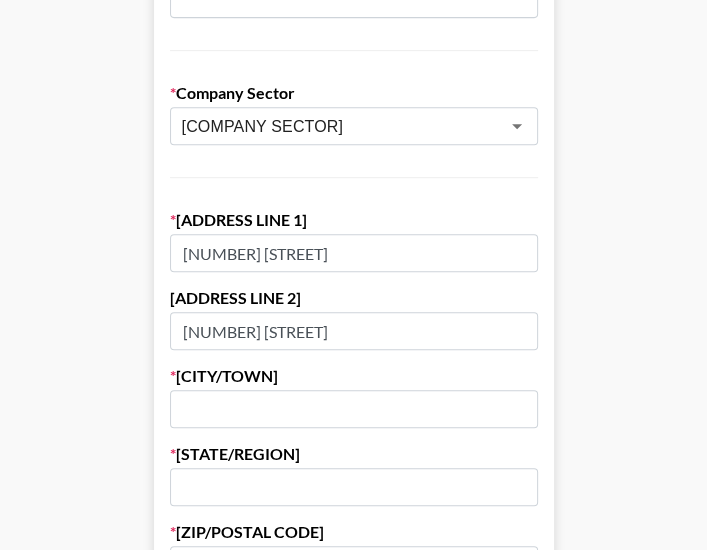 type on "[NUMBER] [STREET]" 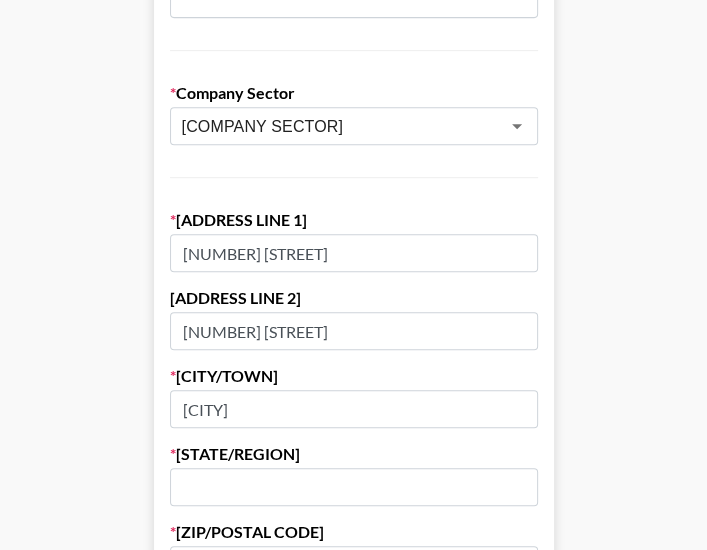 type on "[CITY]" 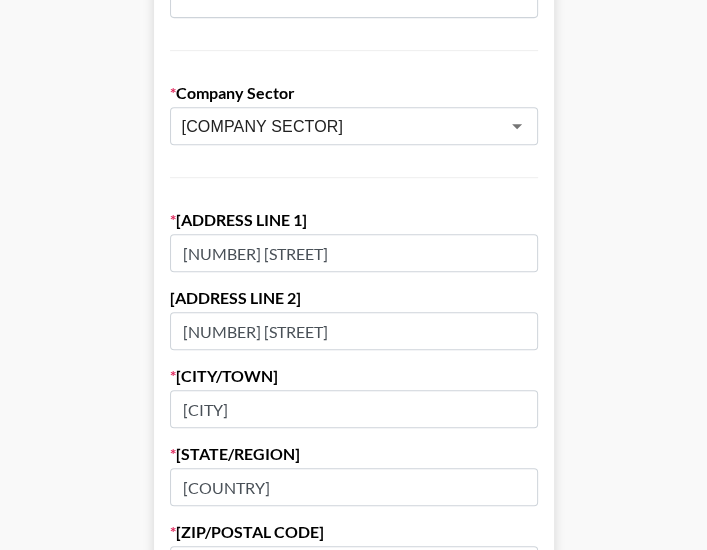type on "[COUNTRY]" 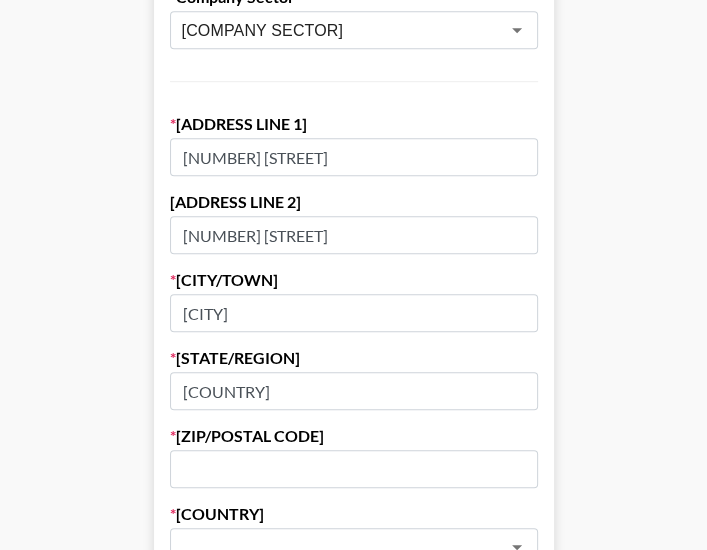 scroll, scrollTop: 520, scrollLeft: 0, axis: vertical 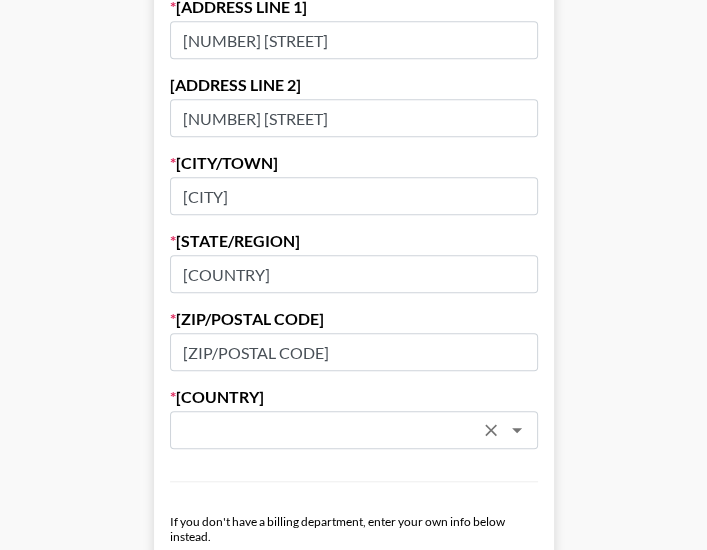 type on "[ZIP/POSTAL CODE]" 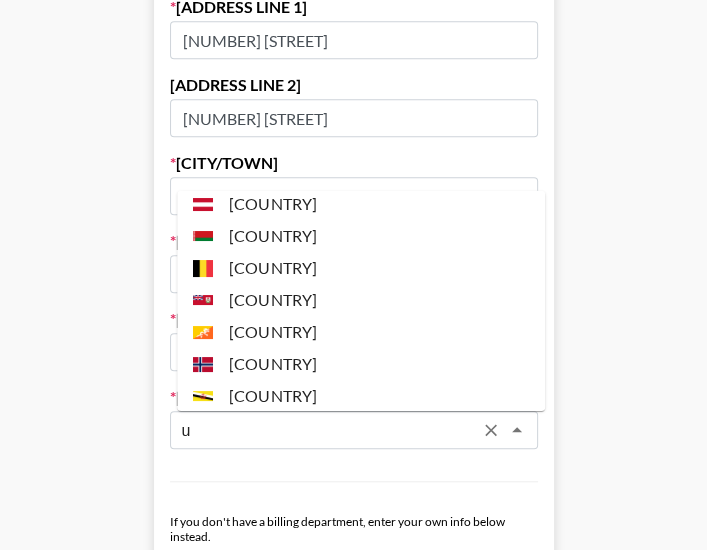scroll, scrollTop: 0, scrollLeft: 0, axis: both 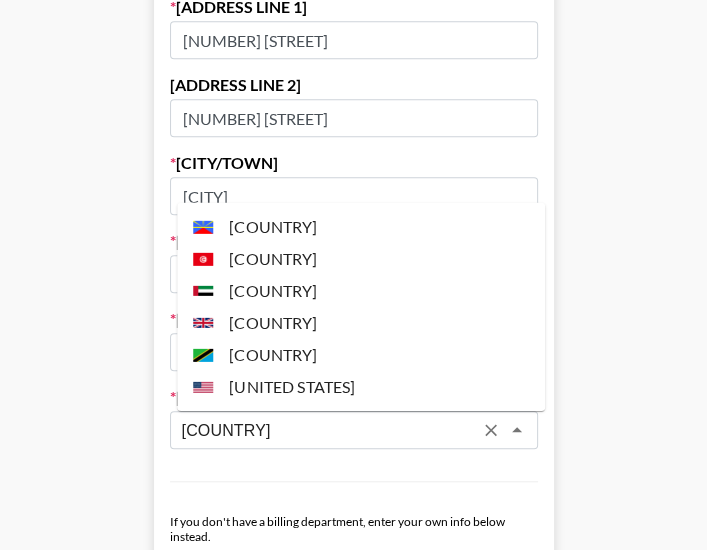 click on "[COUNTRY]" at bounding box center [361, 323] 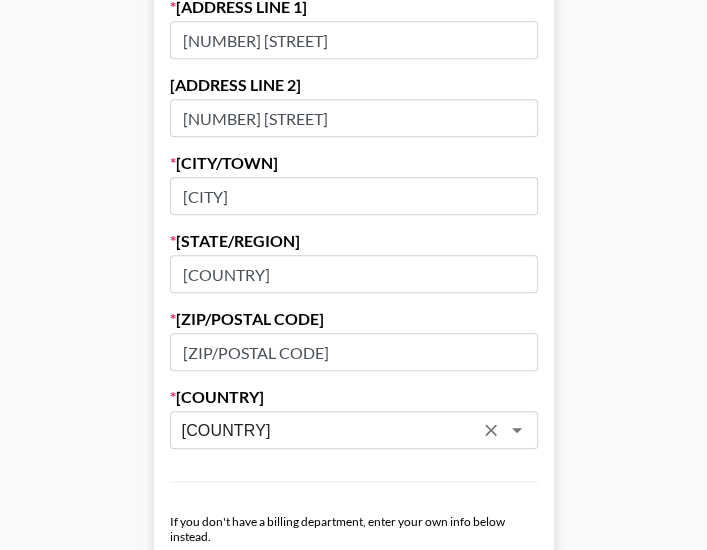 type on "[COUNTRY]" 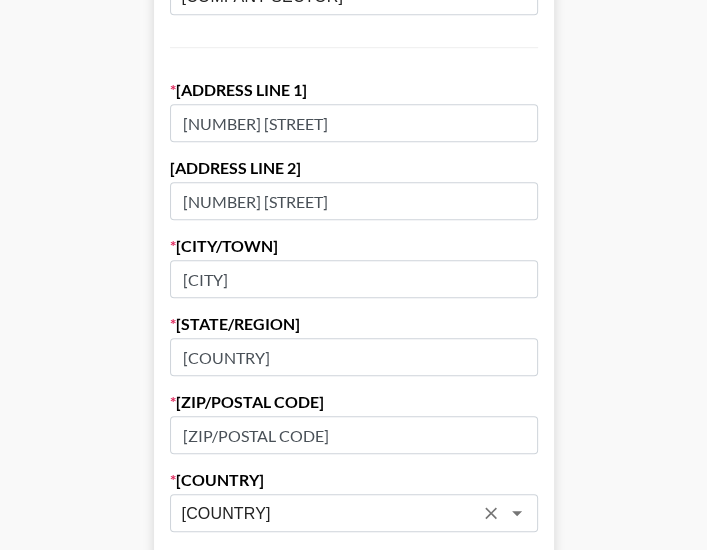 scroll, scrollTop: 534, scrollLeft: 0, axis: vertical 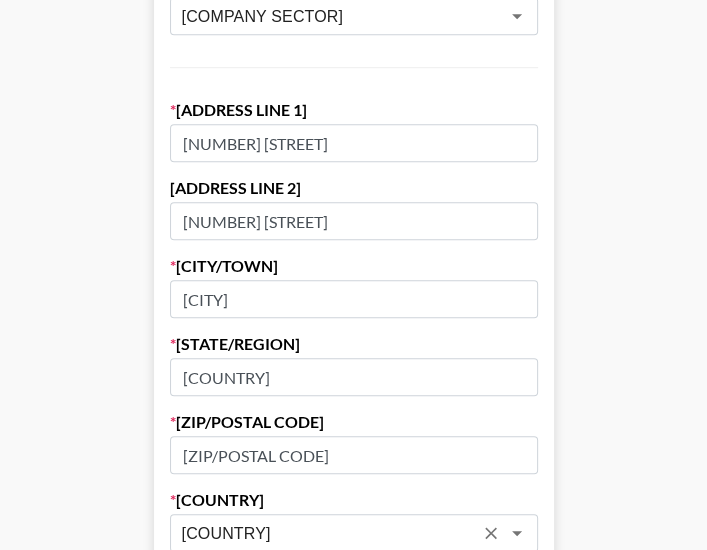 click on "[NUMBER] [STREET]" at bounding box center (354, 143) 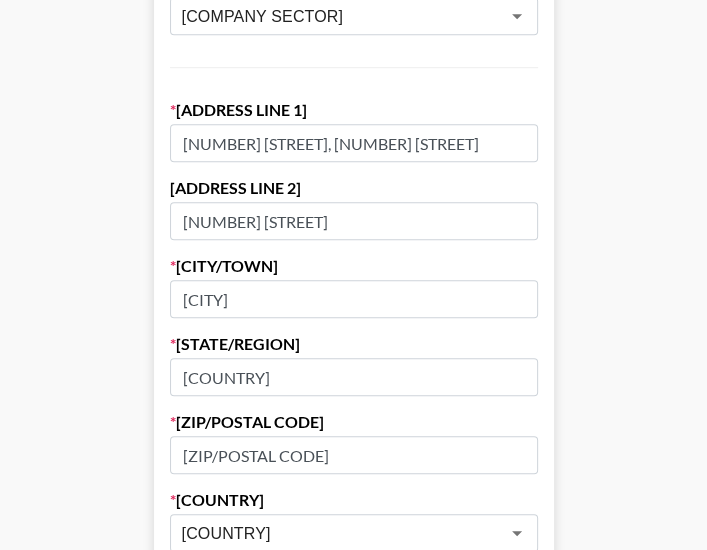 type on "[NUMBER] [STREET], [NUMBER] [STREET]" 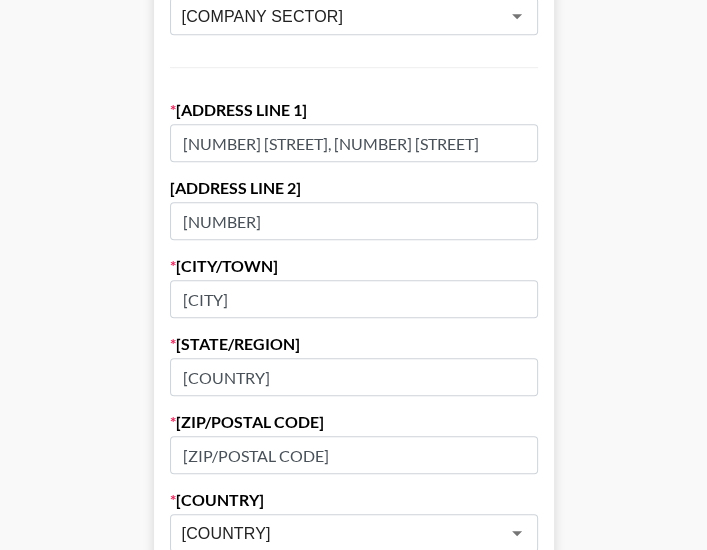 type on "[NUMBER]" 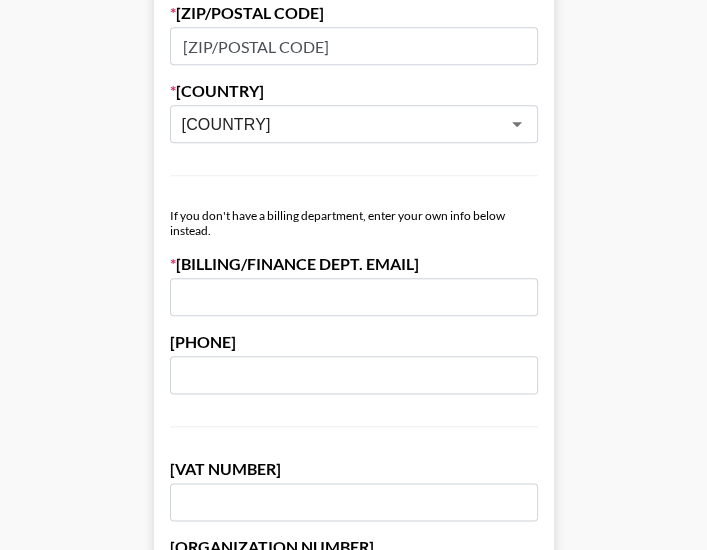 scroll, scrollTop: 944, scrollLeft: 0, axis: vertical 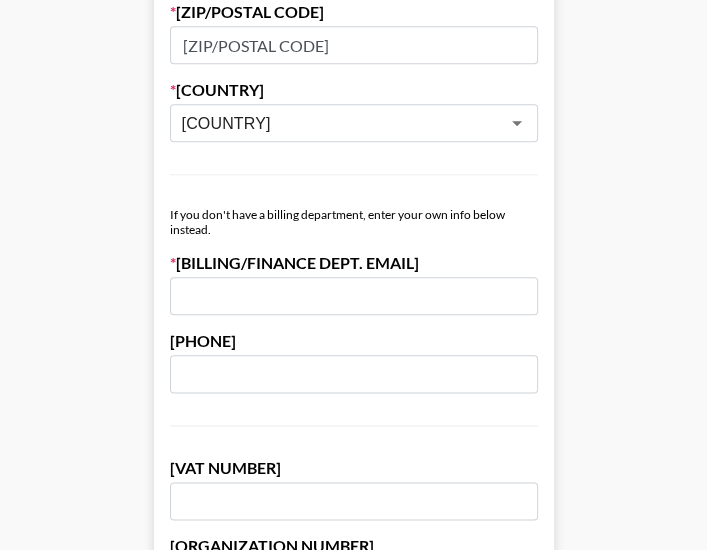type 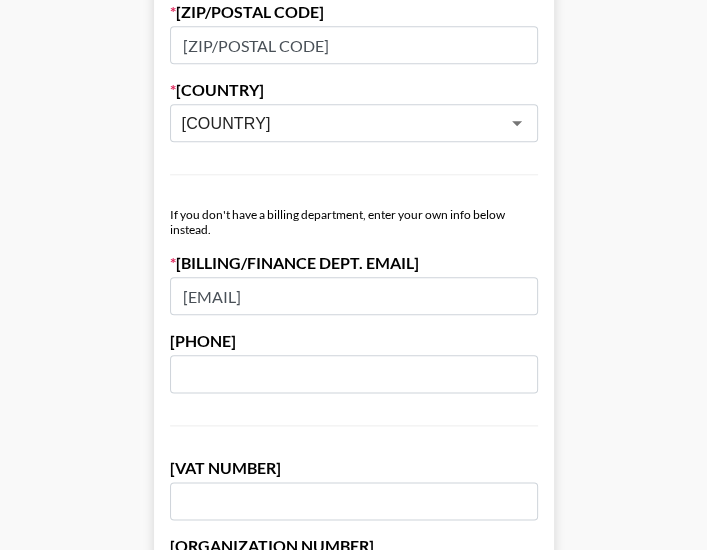 type on "[EMAIL]" 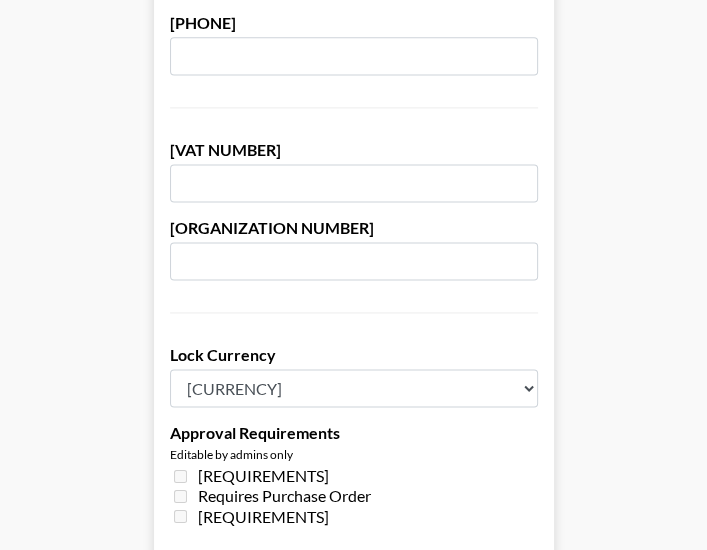 scroll, scrollTop: 1264, scrollLeft: 0, axis: vertical 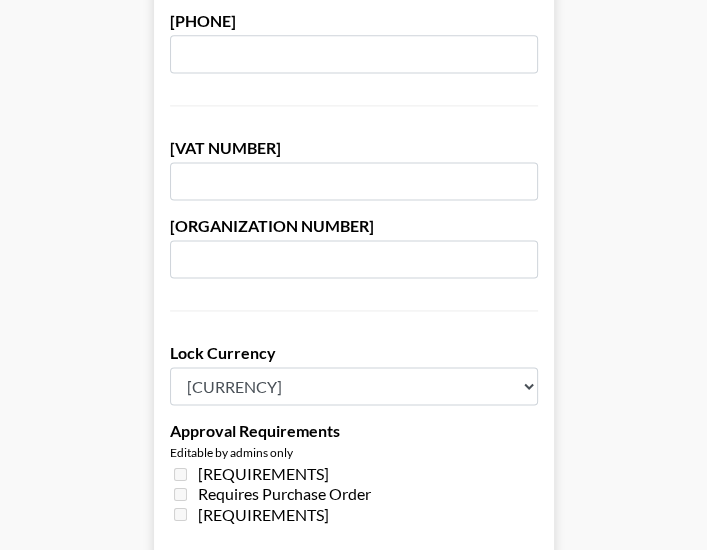 click on "Any Currency Allowed USD GBP EUR CAD AUD" at bounding box center (354, 386) 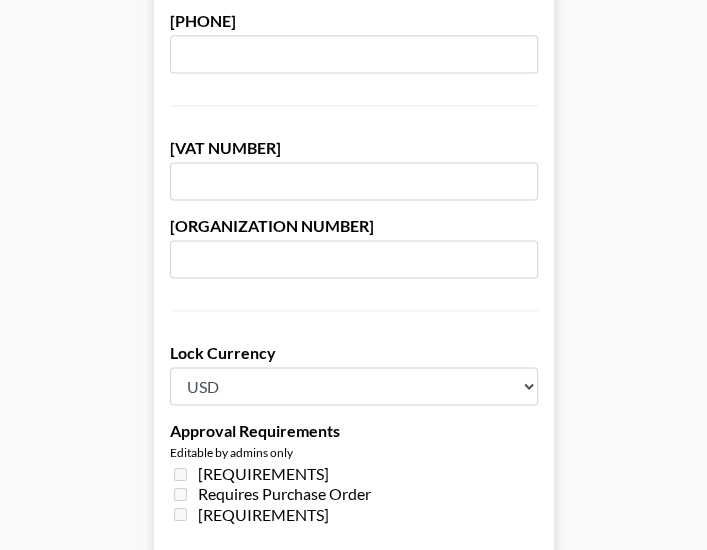 click on "Any Currency Allowed USD GBP EUR CAD AUD" at bounding box center [354, 386] 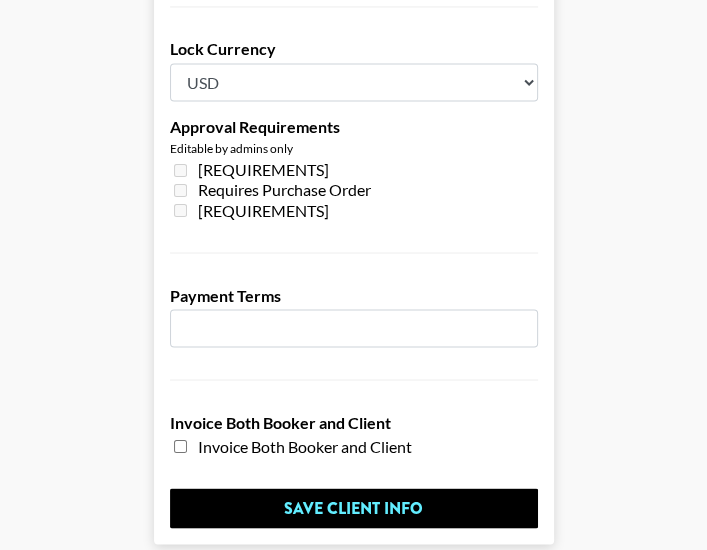 scroll, scrollTop: 1568, scrollLeft: 0, axis: vertical 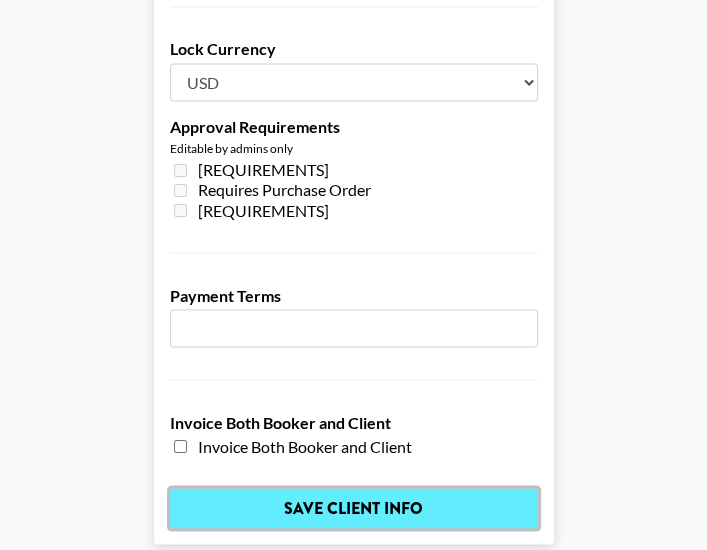click on "Save Client Info" at bounding box center (354, 508) 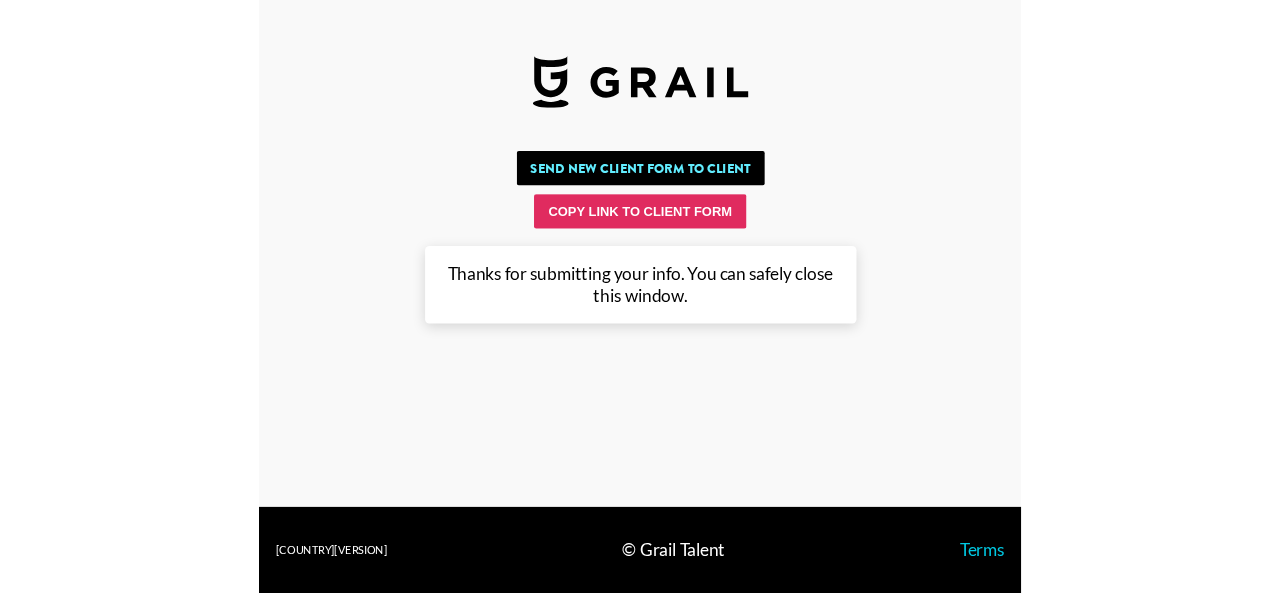 scroll, scrollTop: 0, scrollLeft: 0, axis: both 